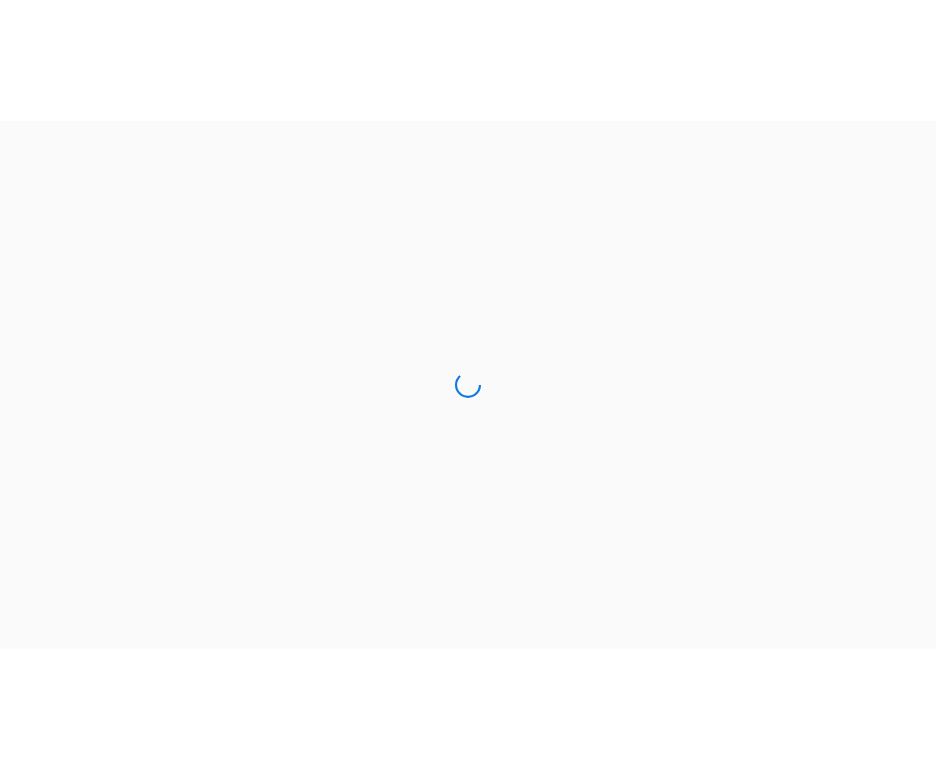 scroll, scrollTop: 0, scrollLeft: 0, axis: both 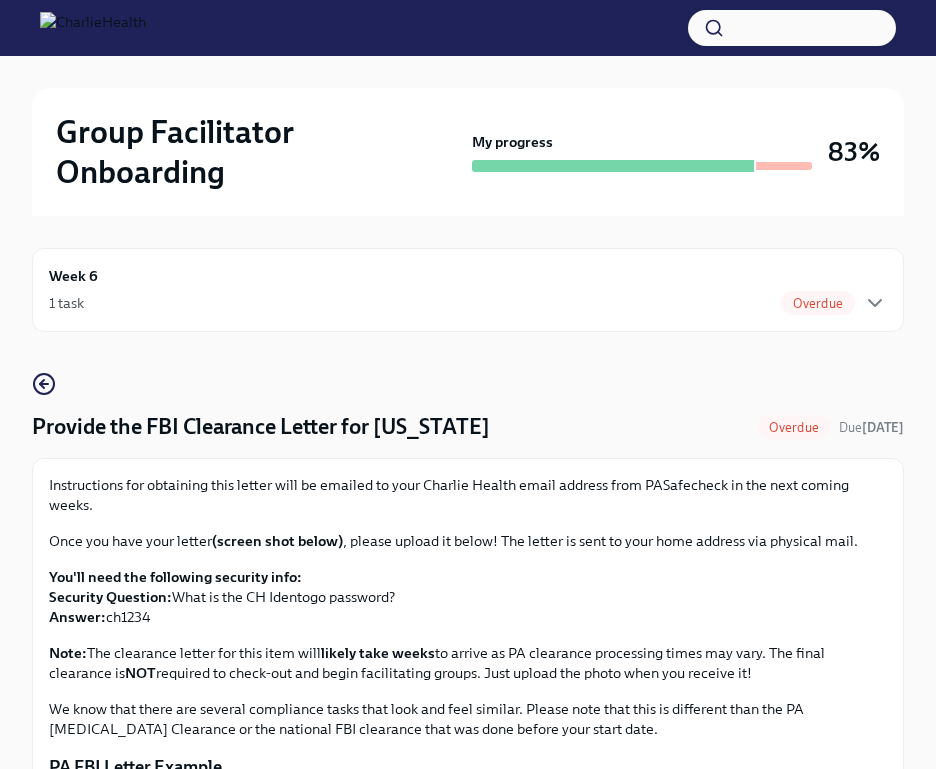 click on "Overdue" at bounding box center (818, 303) 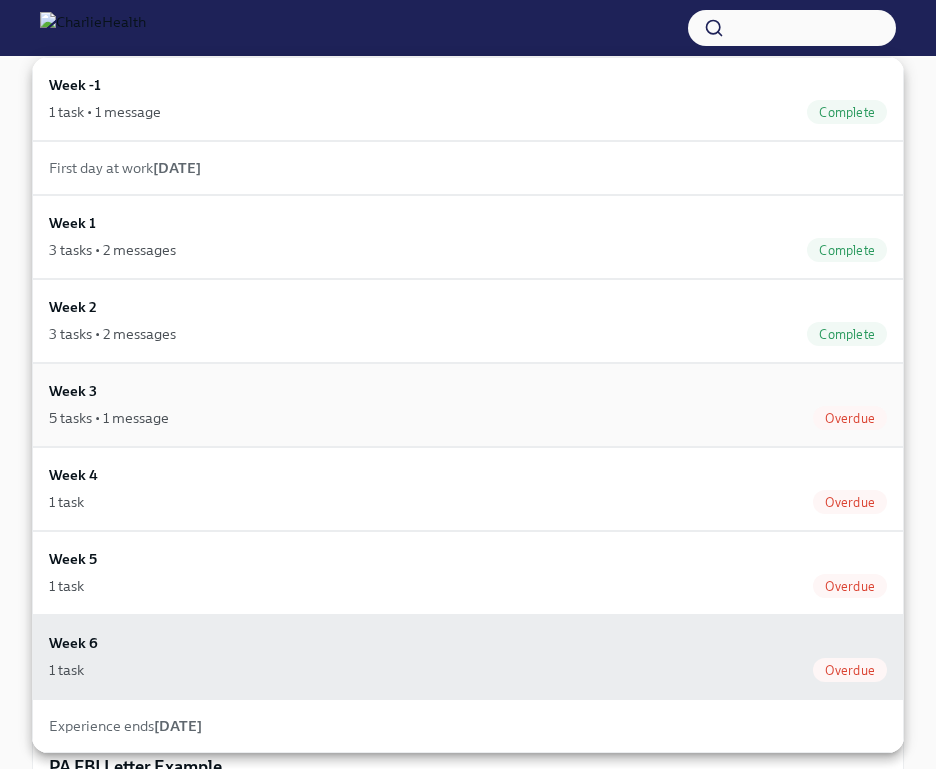 click on "Week 3 5 tasks • 1 message Overdue" at bounding box center (468, 405) 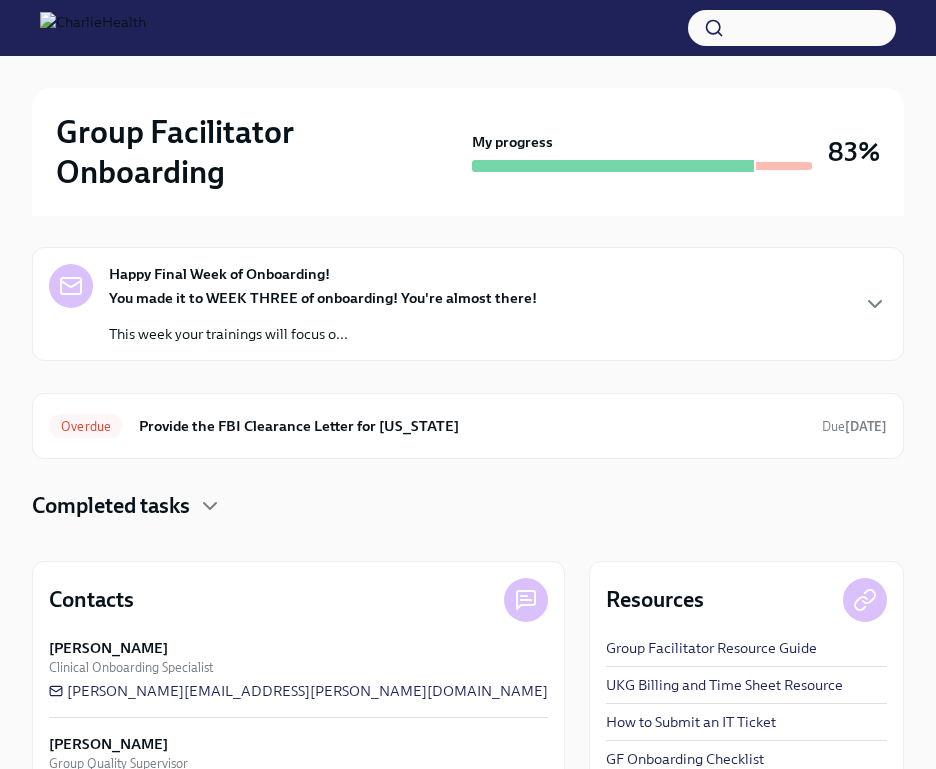 scroll, scrollTop: 195, scrollLeft: 0, axis: vertical 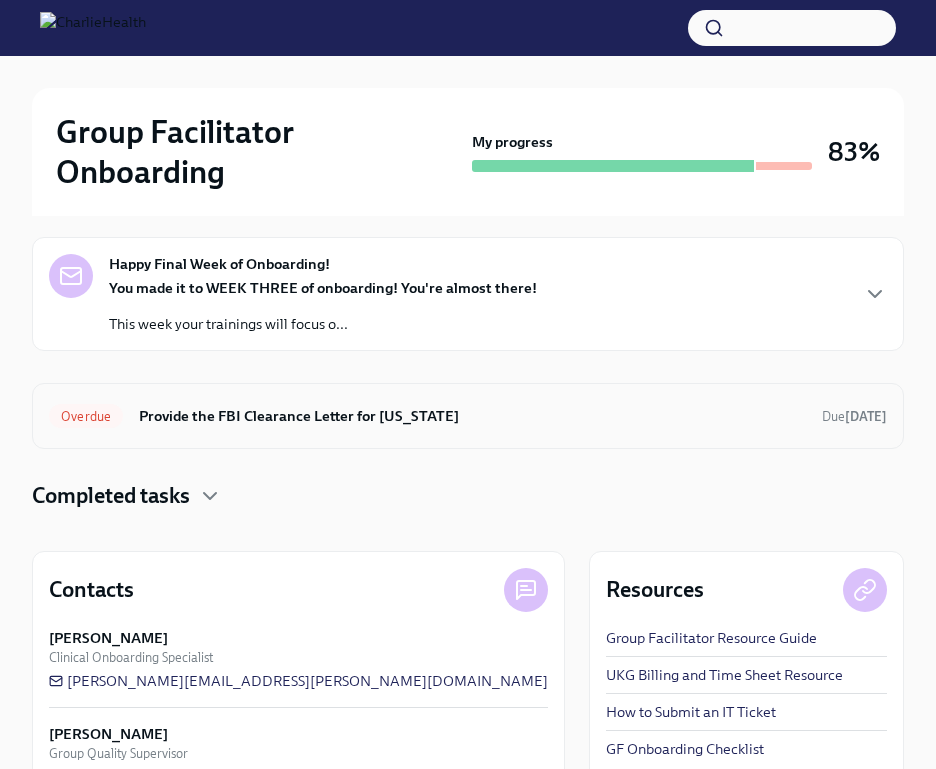 click on "Provide the FBI Clearance Letter for [US_STATE]" at bounding box center [472, 416] 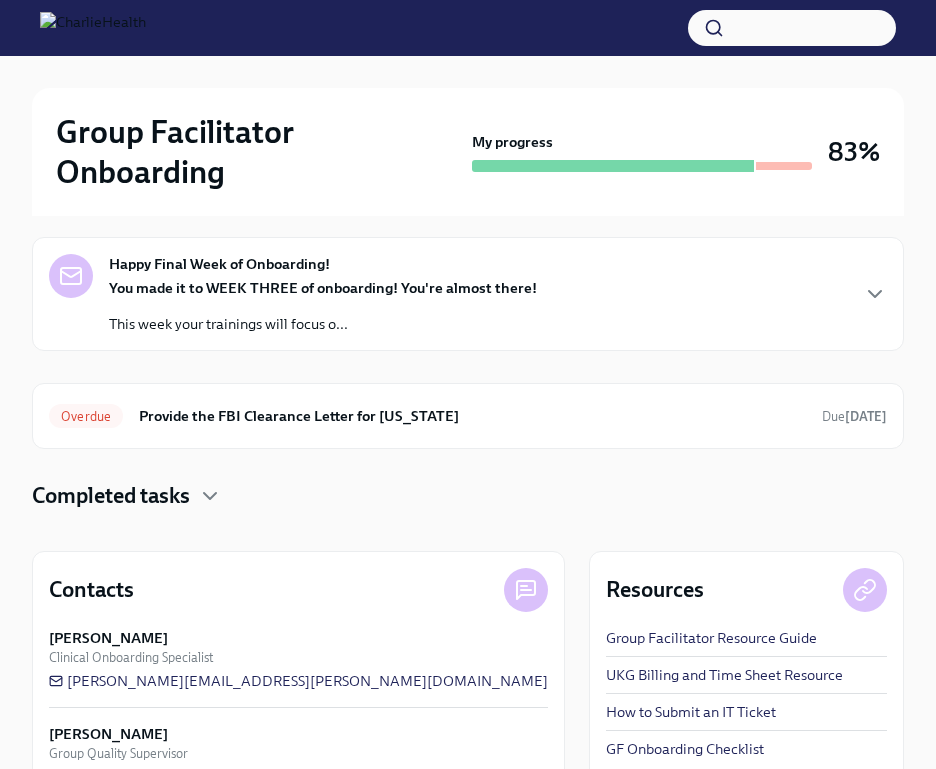 scroll, scrollTop: 0, scrollLeft: 0, axis: both 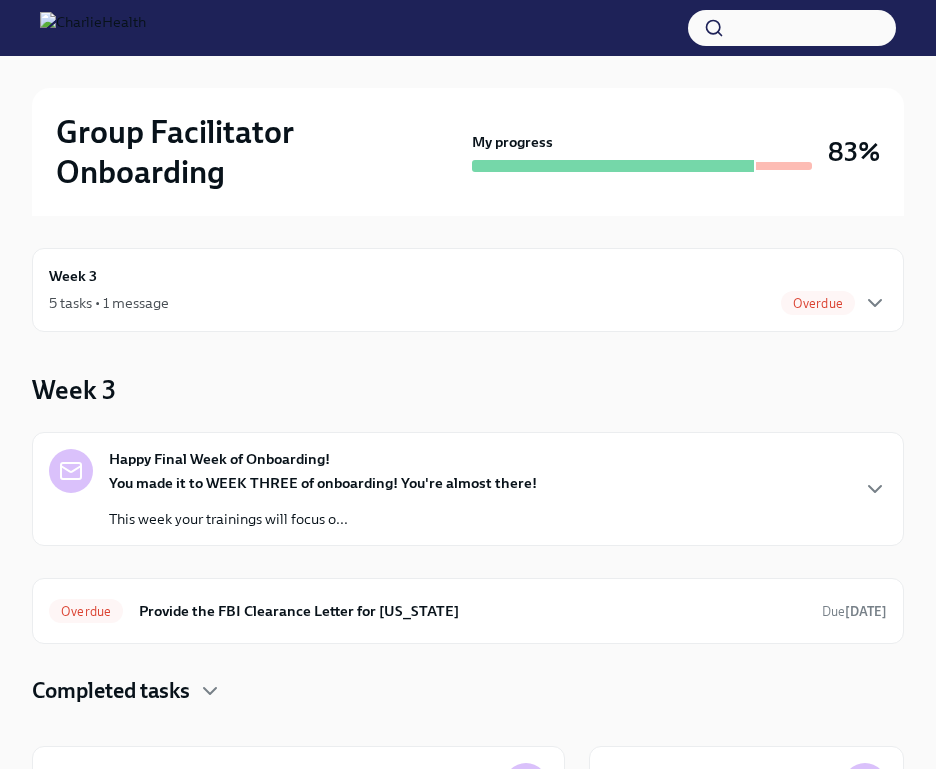 click on "Week 3 5 tasks • 1 message Overdue" at bounding box center [468, 290] 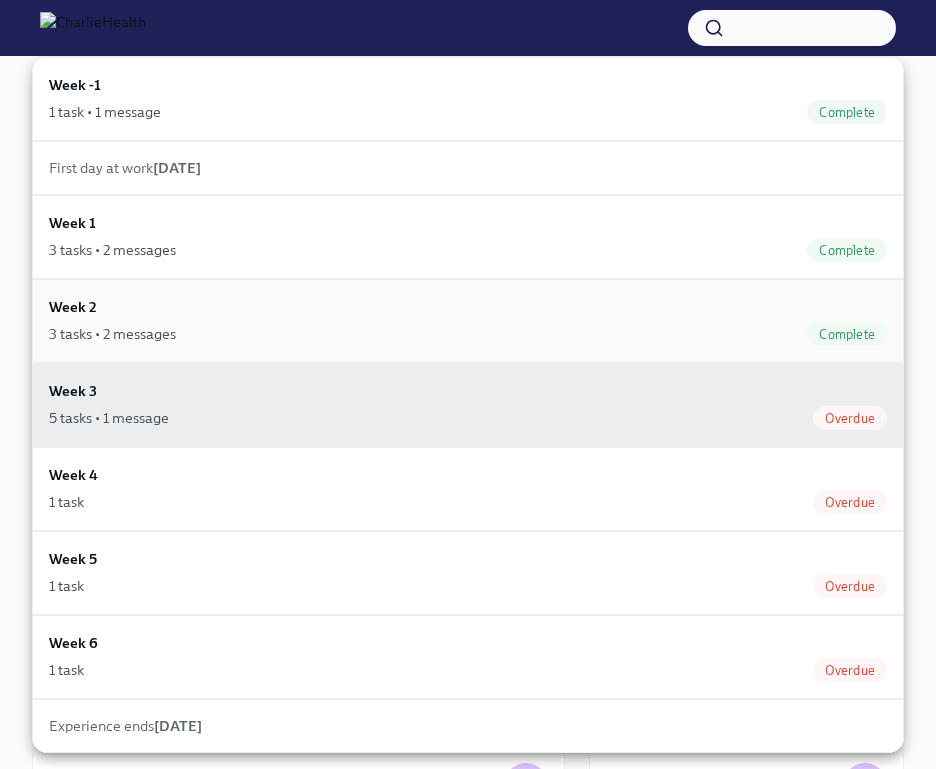 click on "3 tasks • 2 messages Complete" at bounding box center (468, 334) 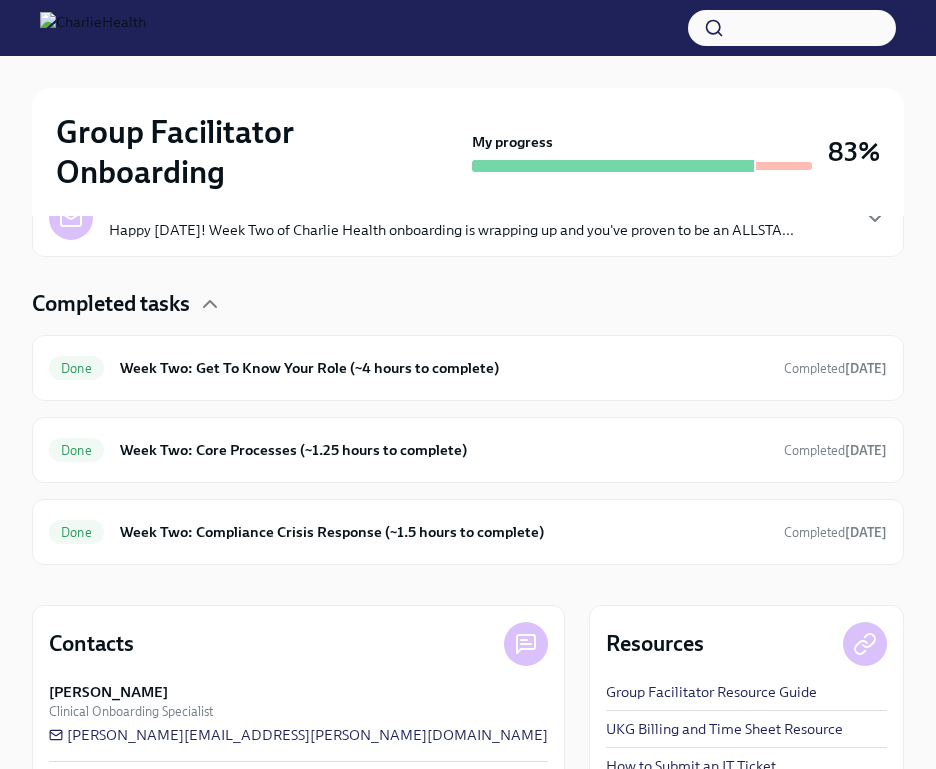 scroll, scrollTop: 756, scrollLeft: 0, axis: vertical 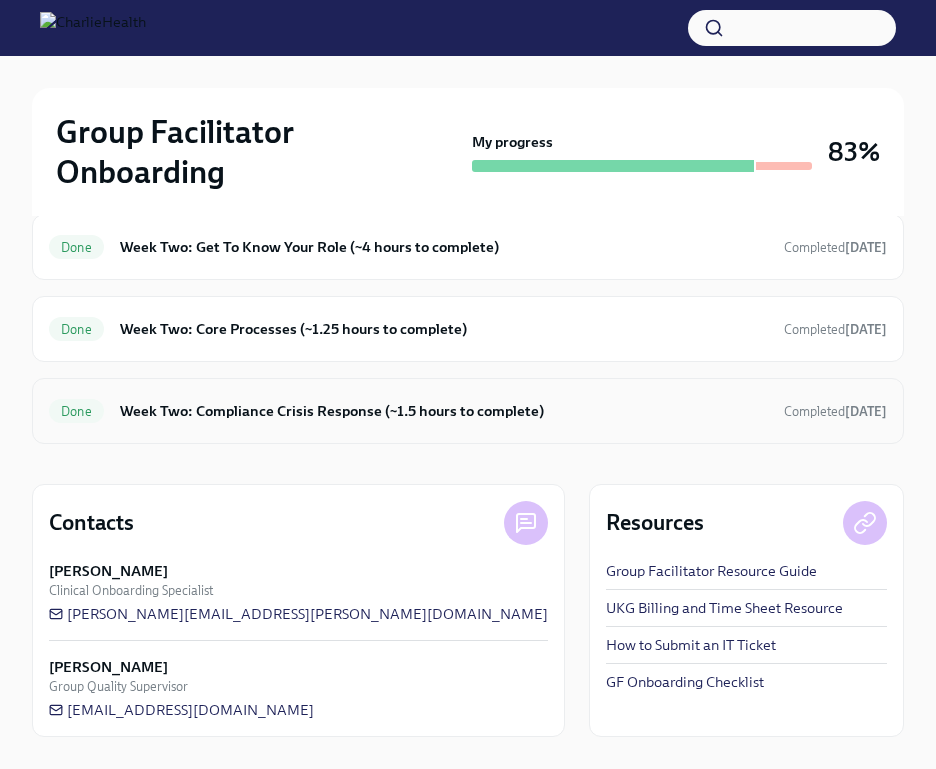 click on "Week Two: Compliance Crisis Response (~1.5 hours to complete)" at bounding box center [444, 411] 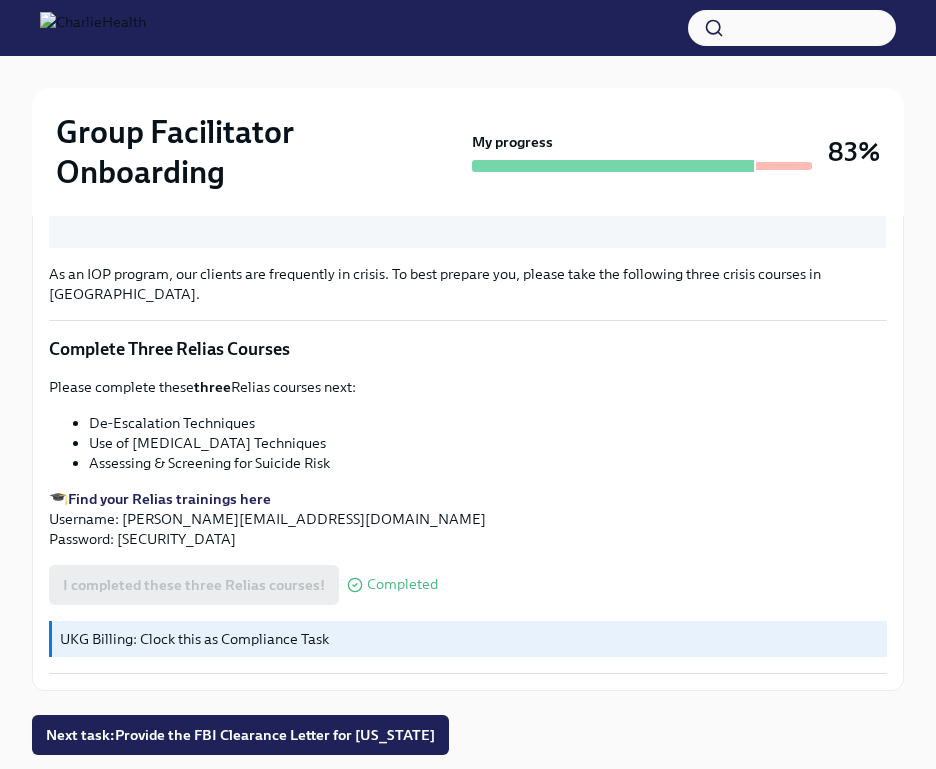 scroll, scrollTop: 898, scrollLeft: 0, axis: vertical 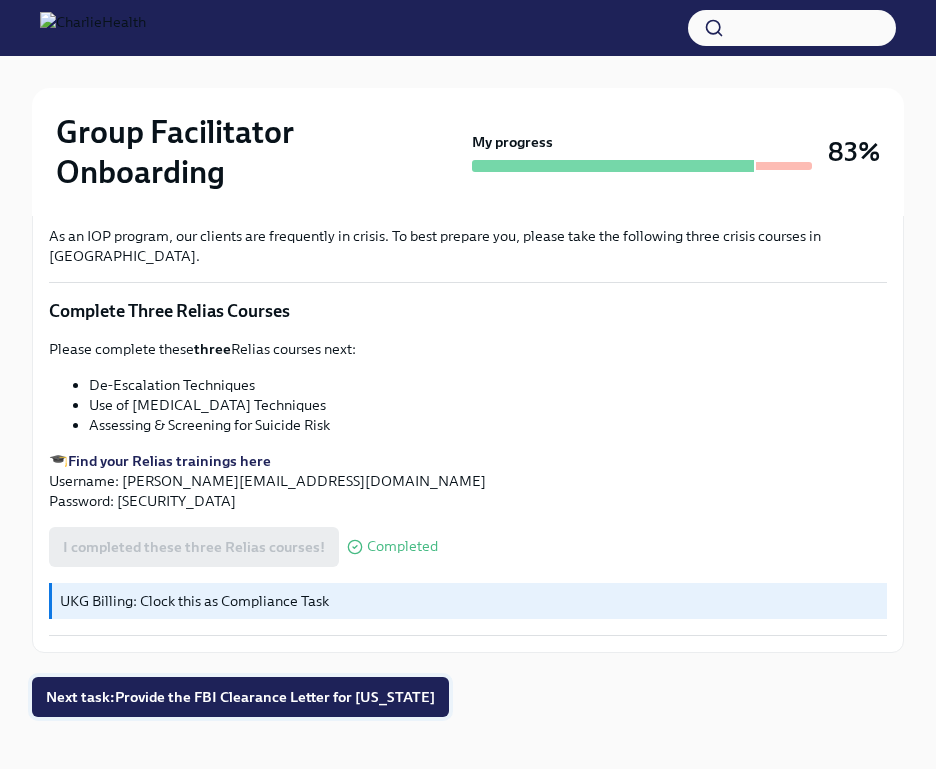 click on "Next task :  Provide the FBI Clearance Letter for Pennsylvania" at bounding box center [240, 697] 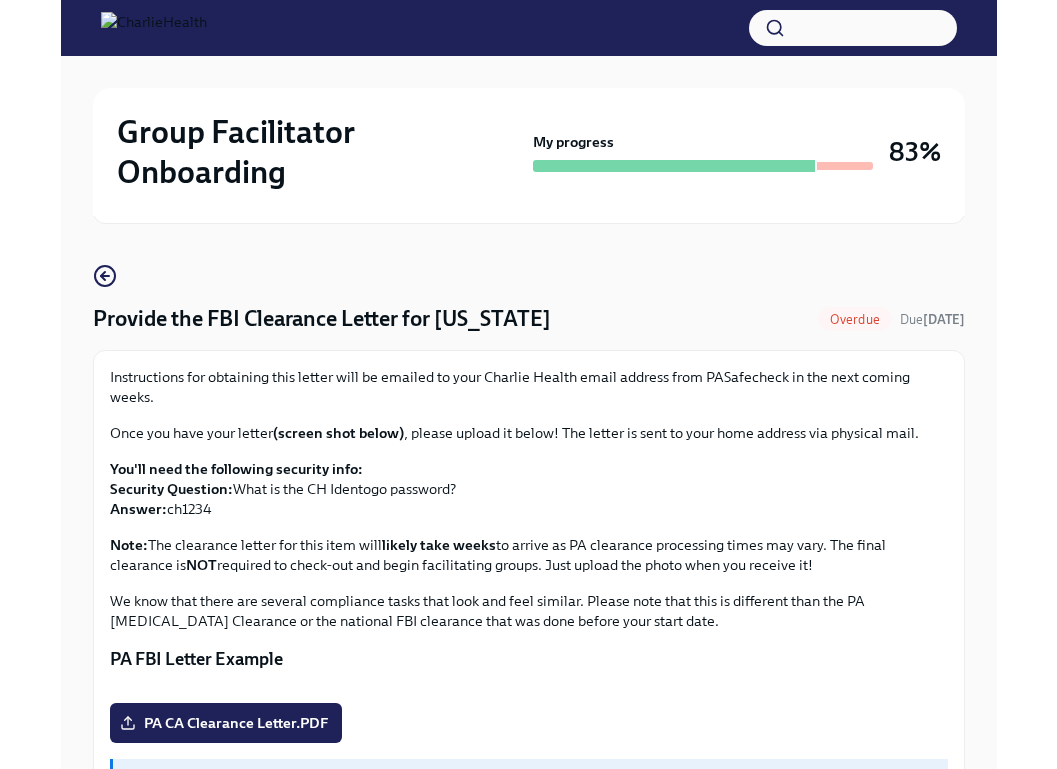 scroll, scrollTop: 0, scrollLeft: 0, axis: both 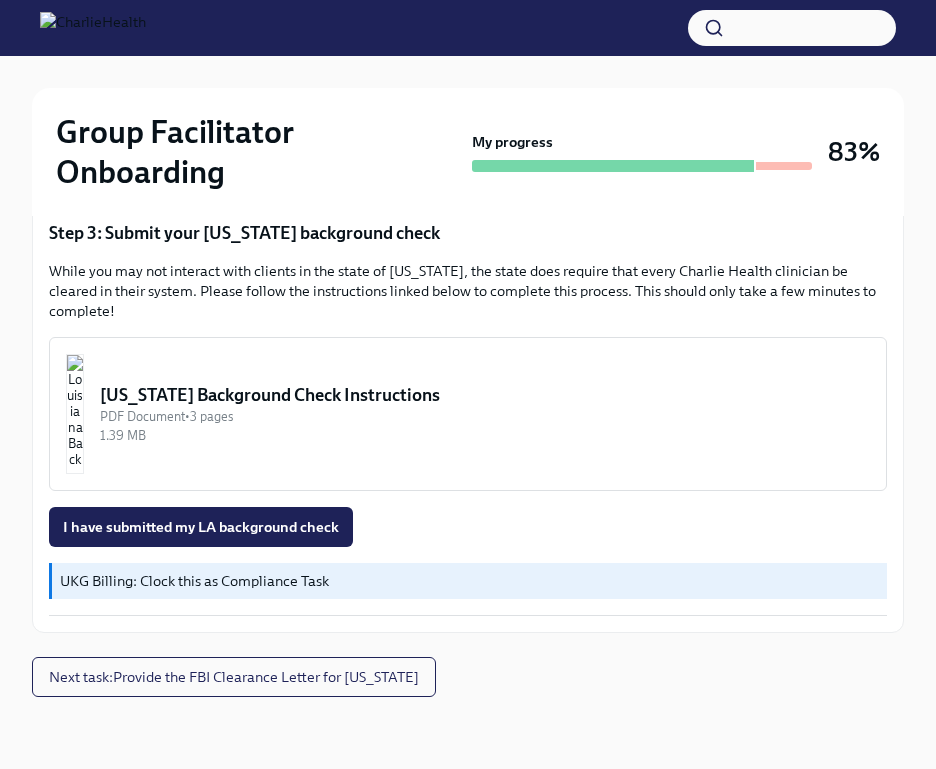 click at bounding box center (75, 414) 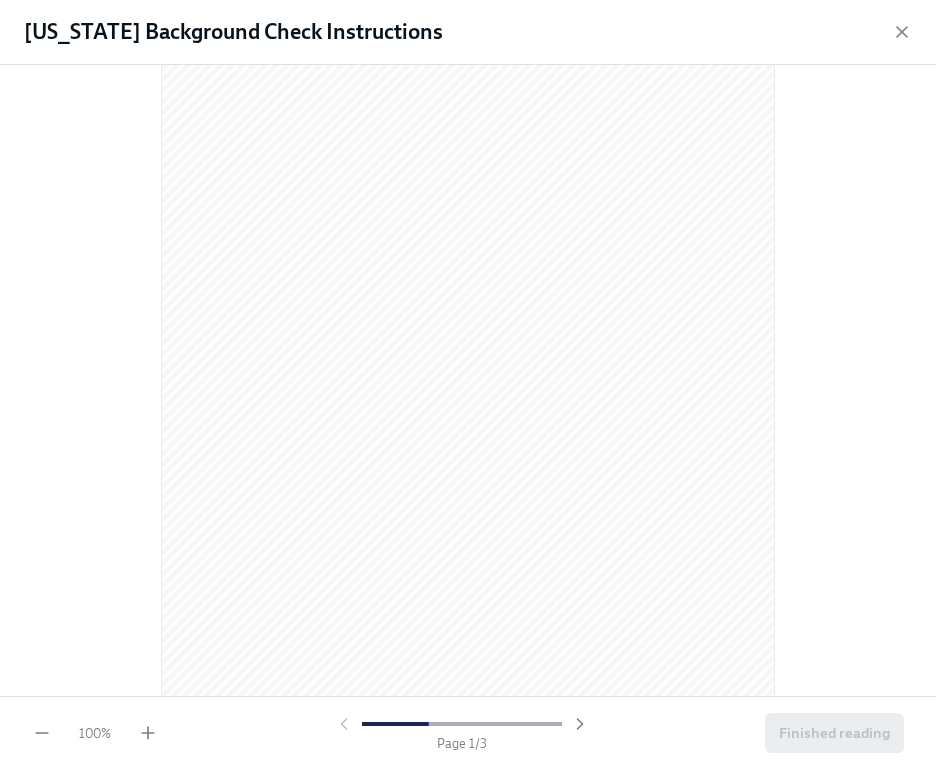 scroll, scrollTop: 56, scrollLeft: 0, axis: vertical 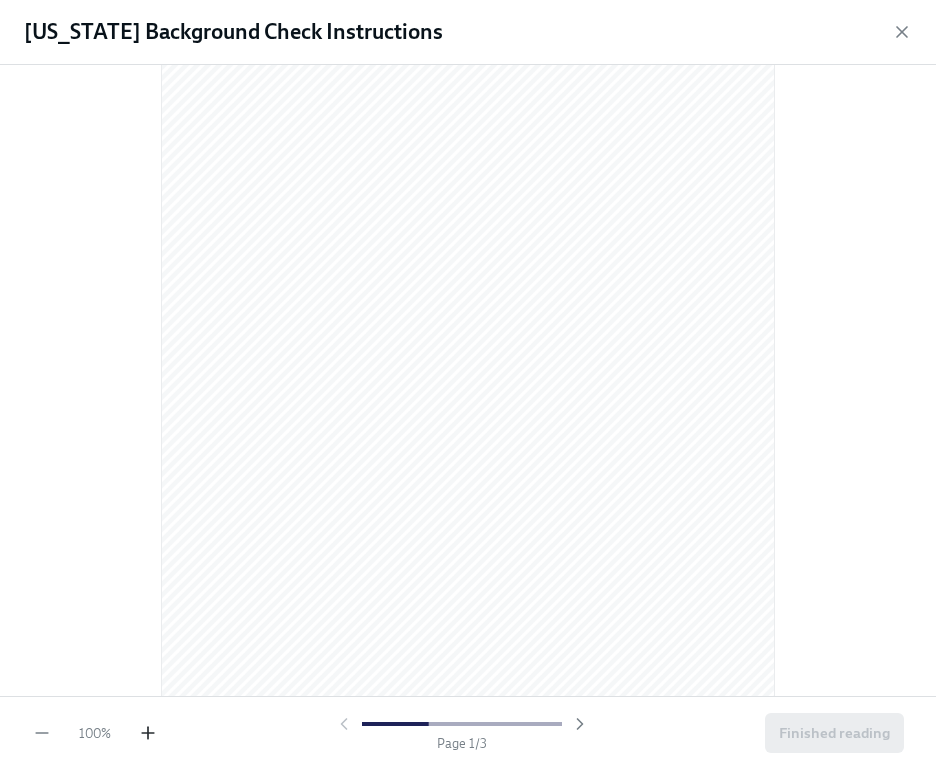 click 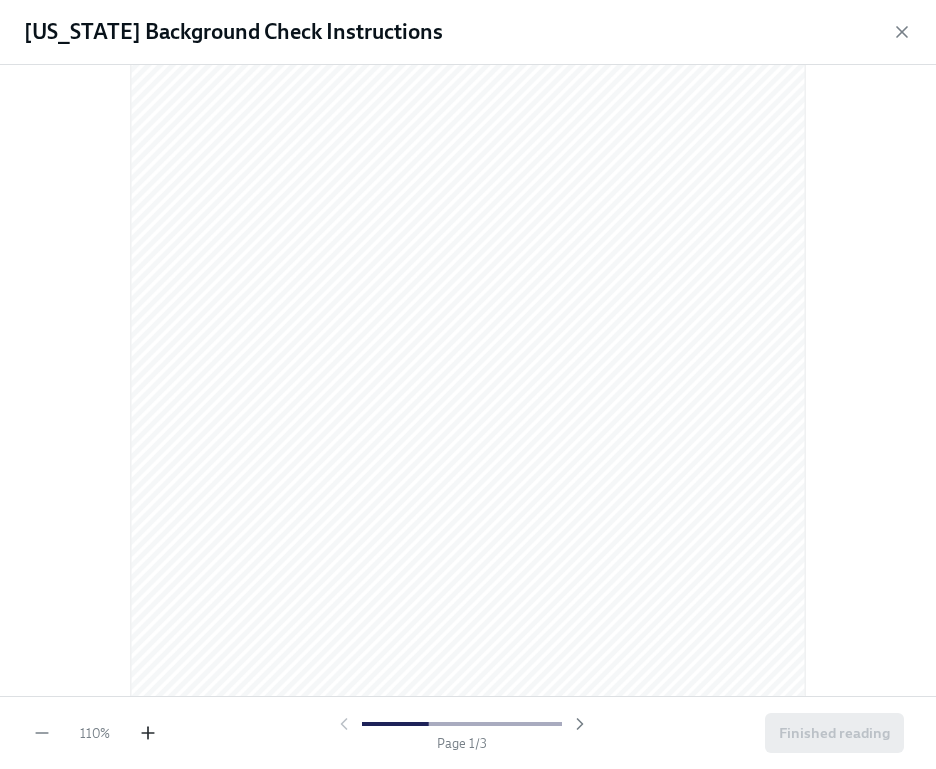 click 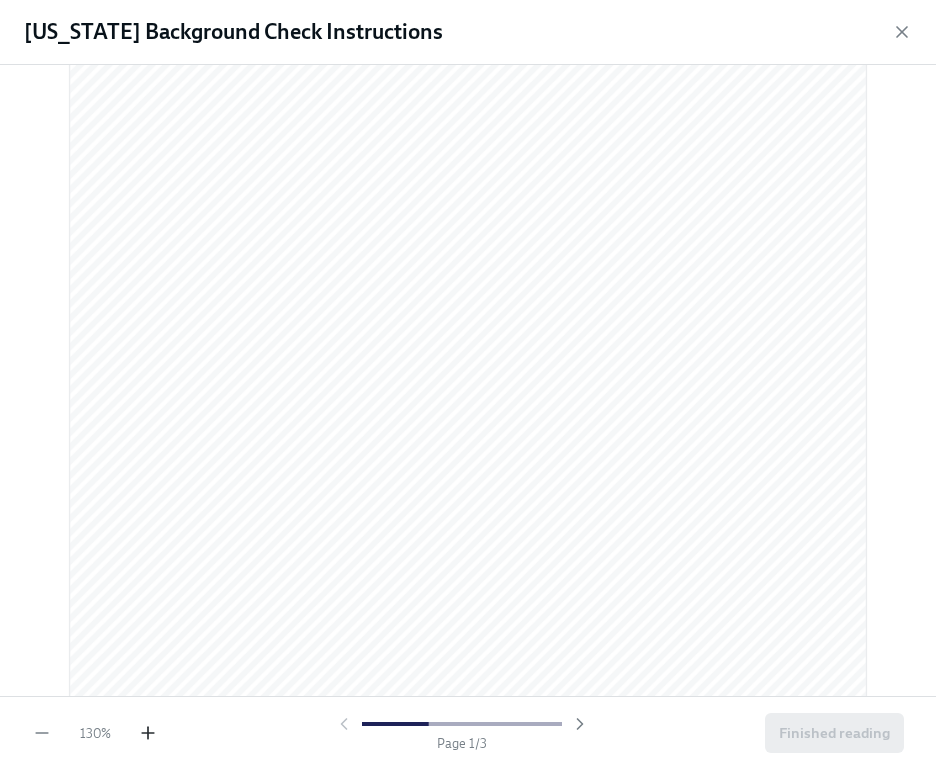 click 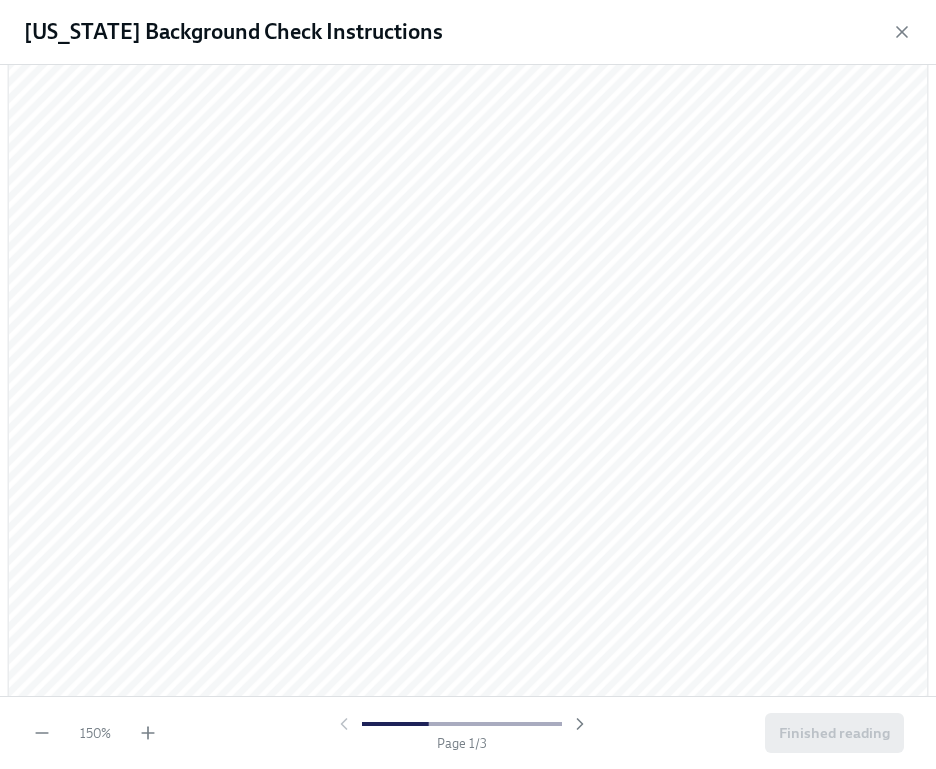 scroll, scrollTop: 155, scrollLeft: 0, axis: vertical 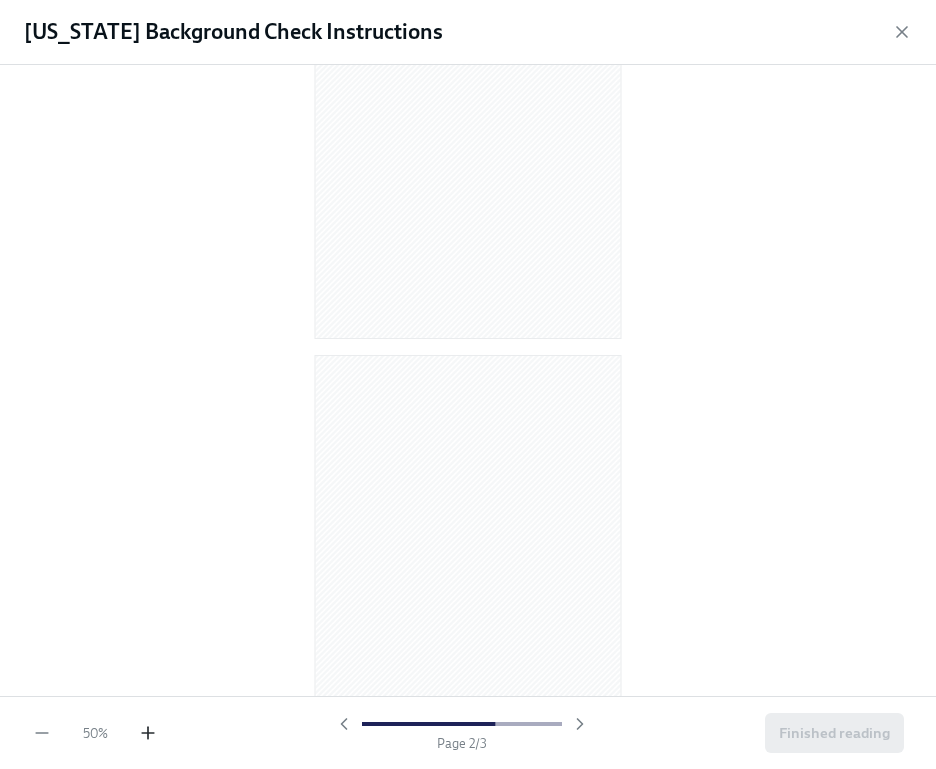 click 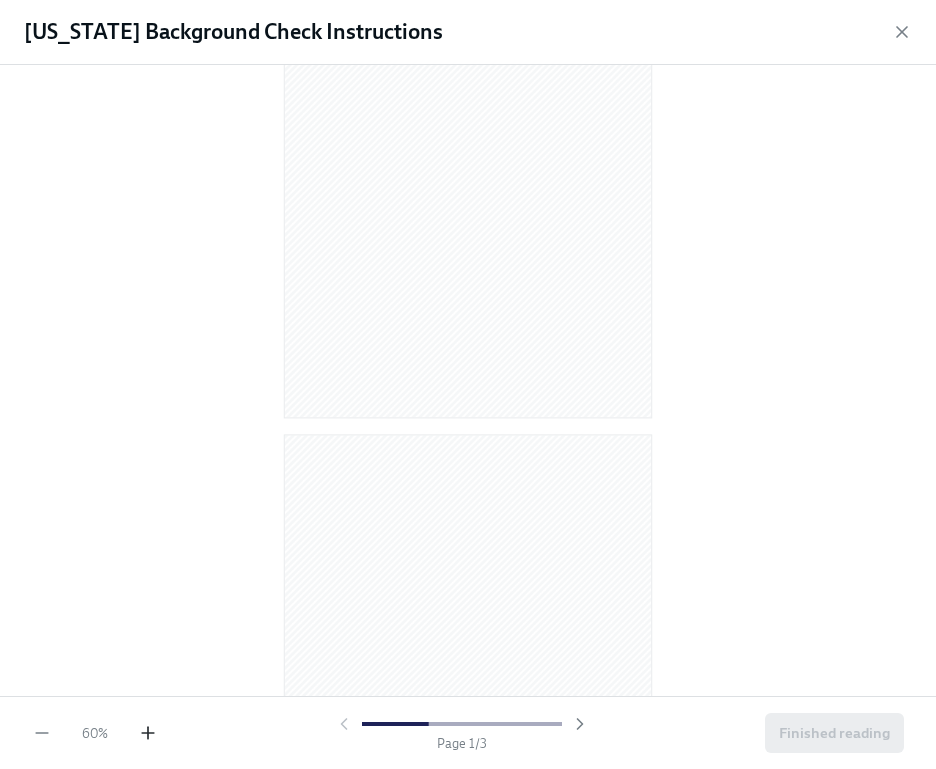 click 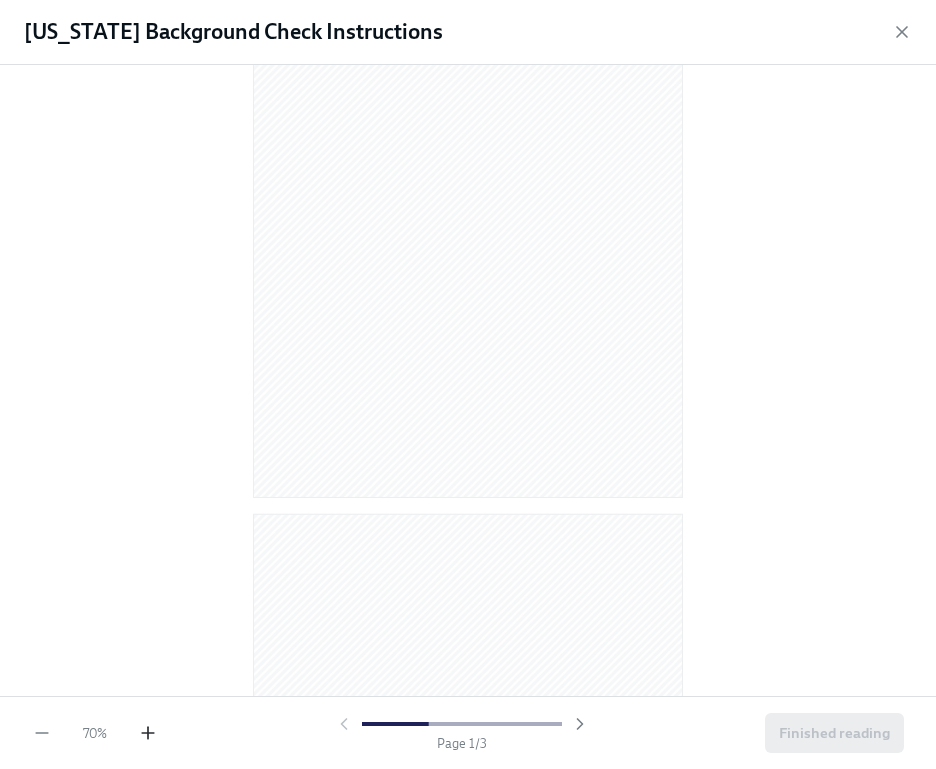click 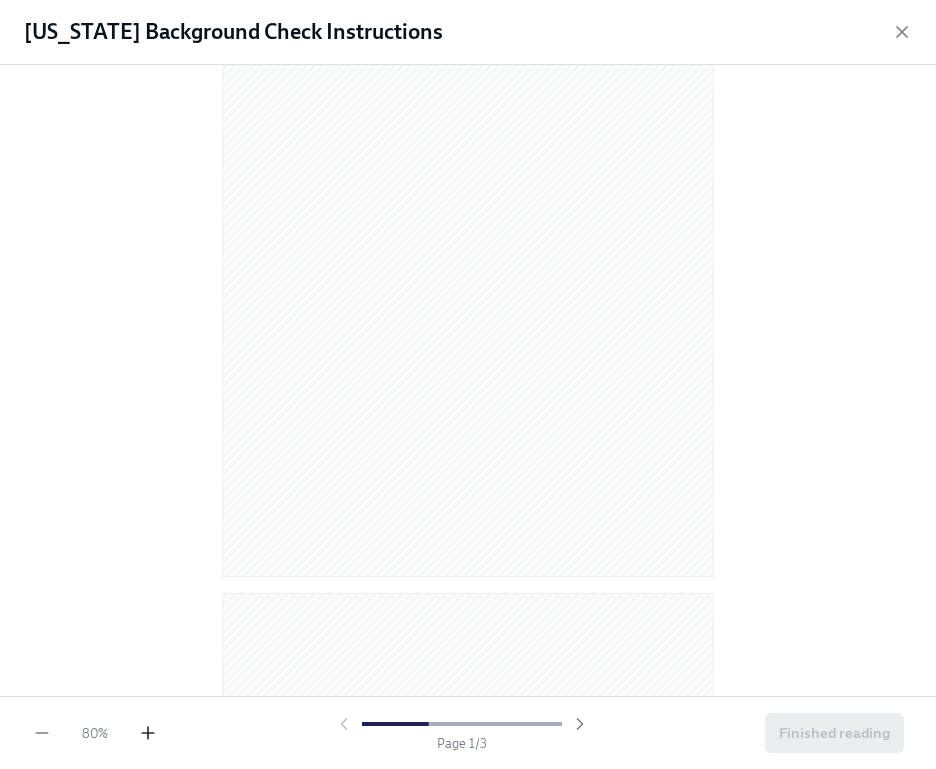click 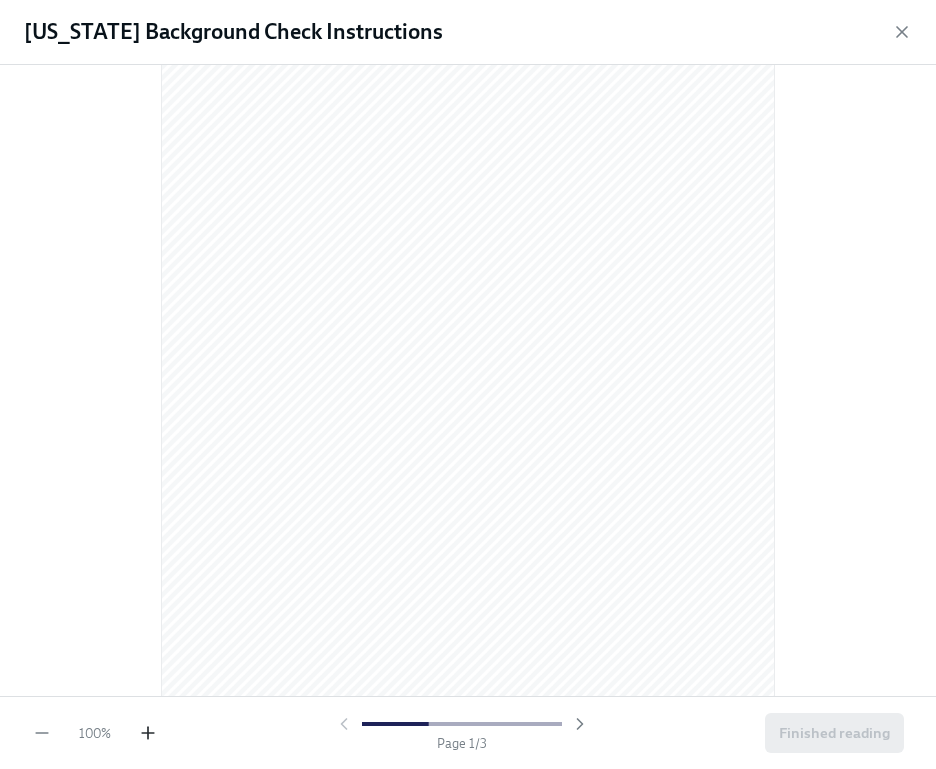 click 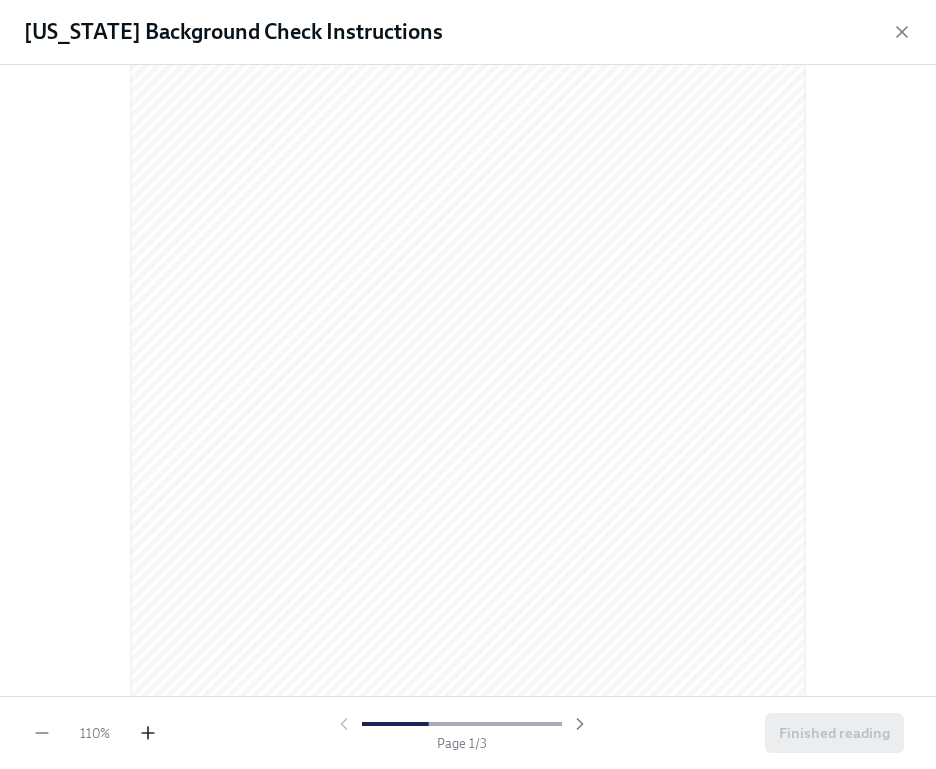 click 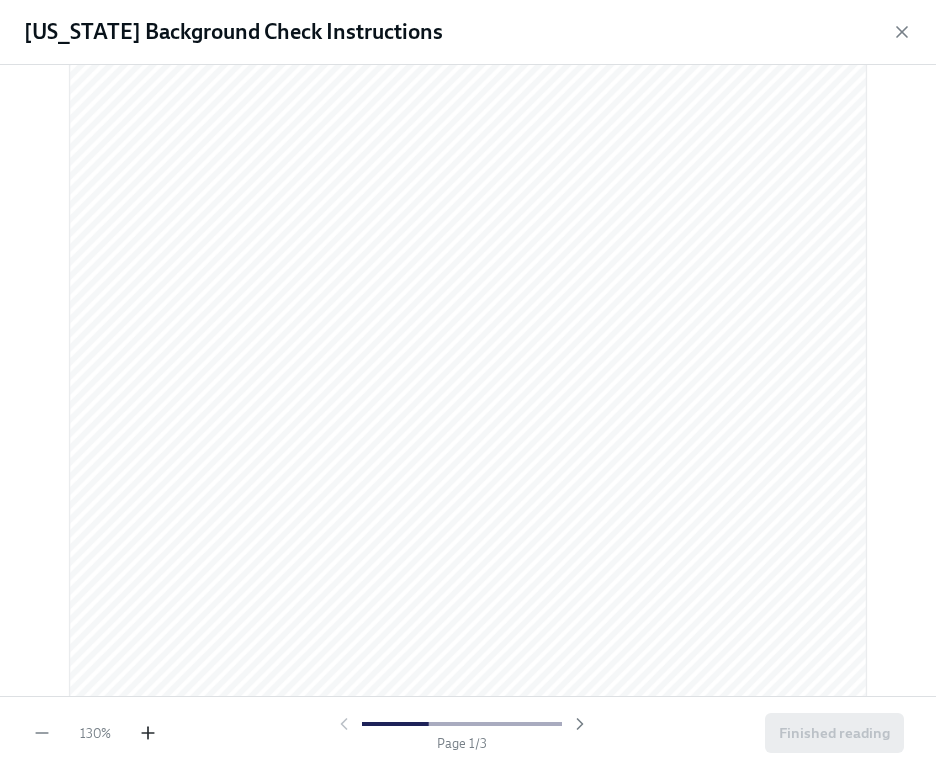 click 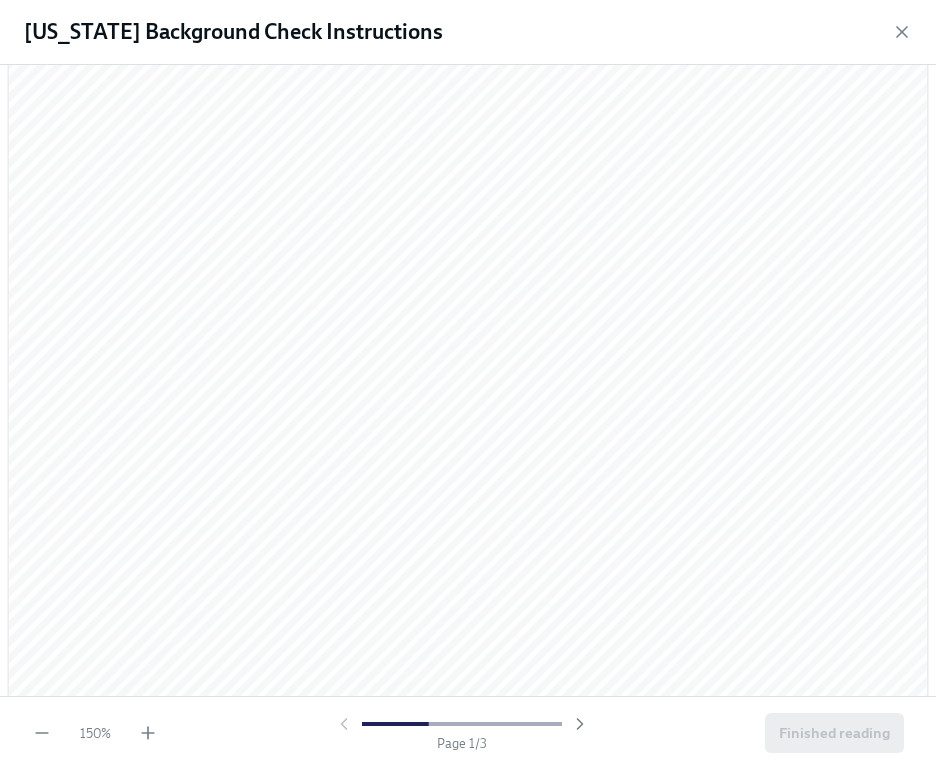 scroll, scrollTop: 419, scrollLeft: 0, axis: vertical 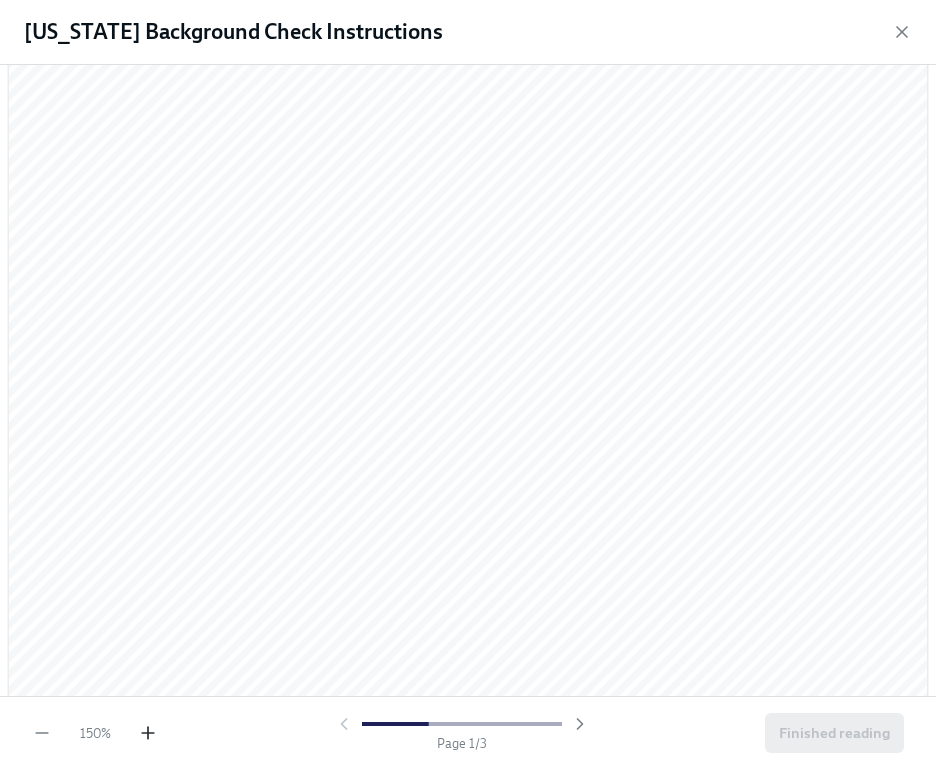 click 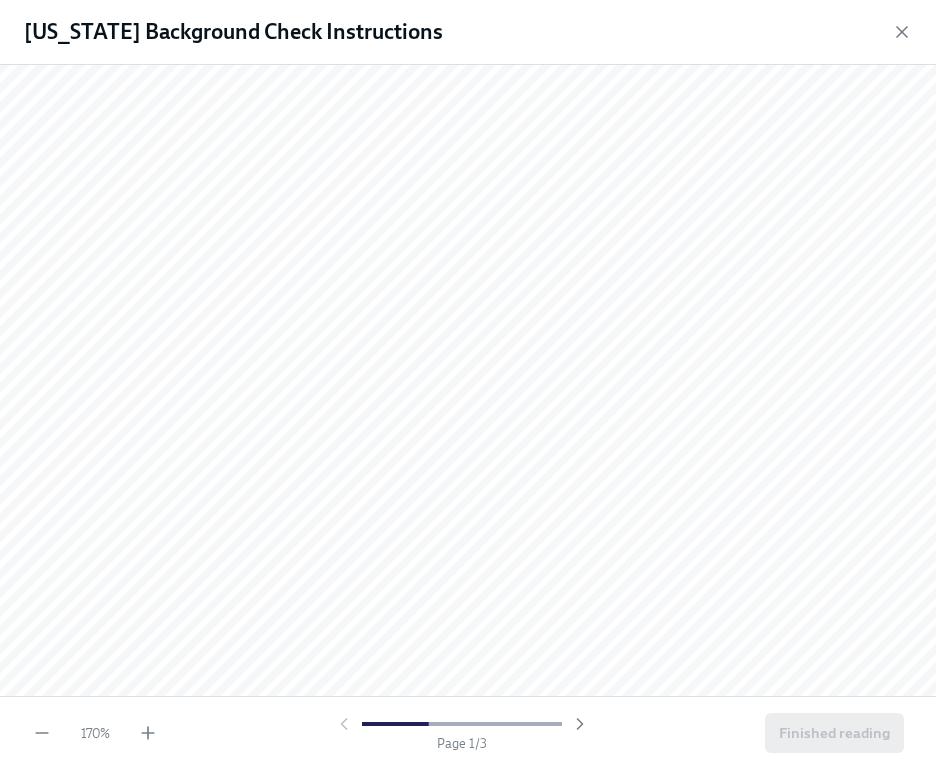 scroll, scrollTop: 729, scrollLeft: 0, axis: vertical 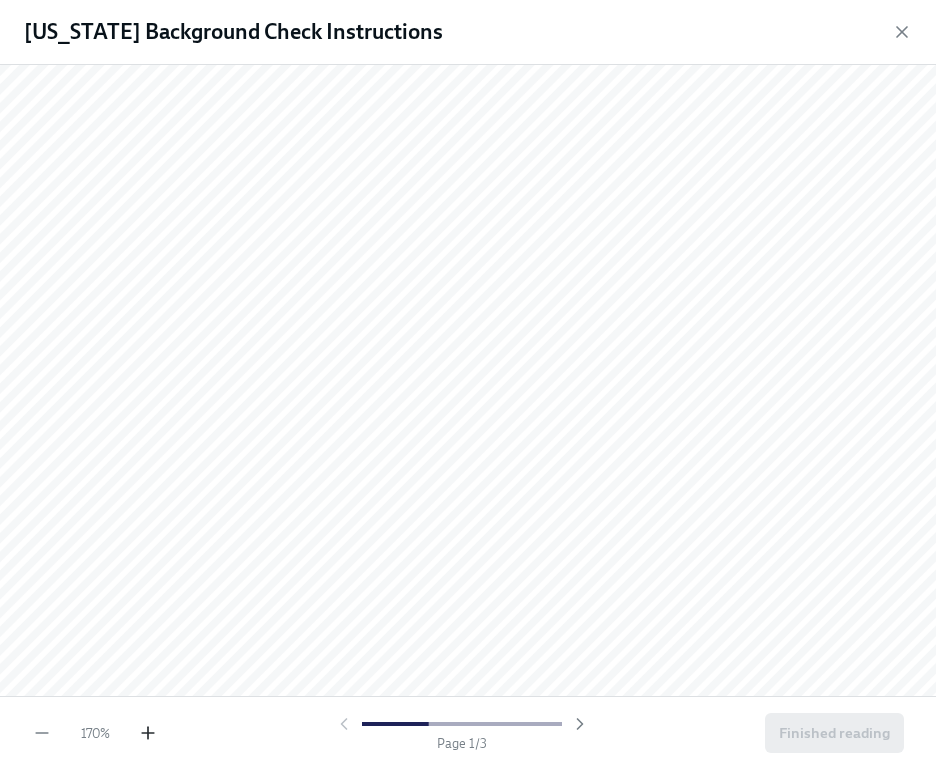 click 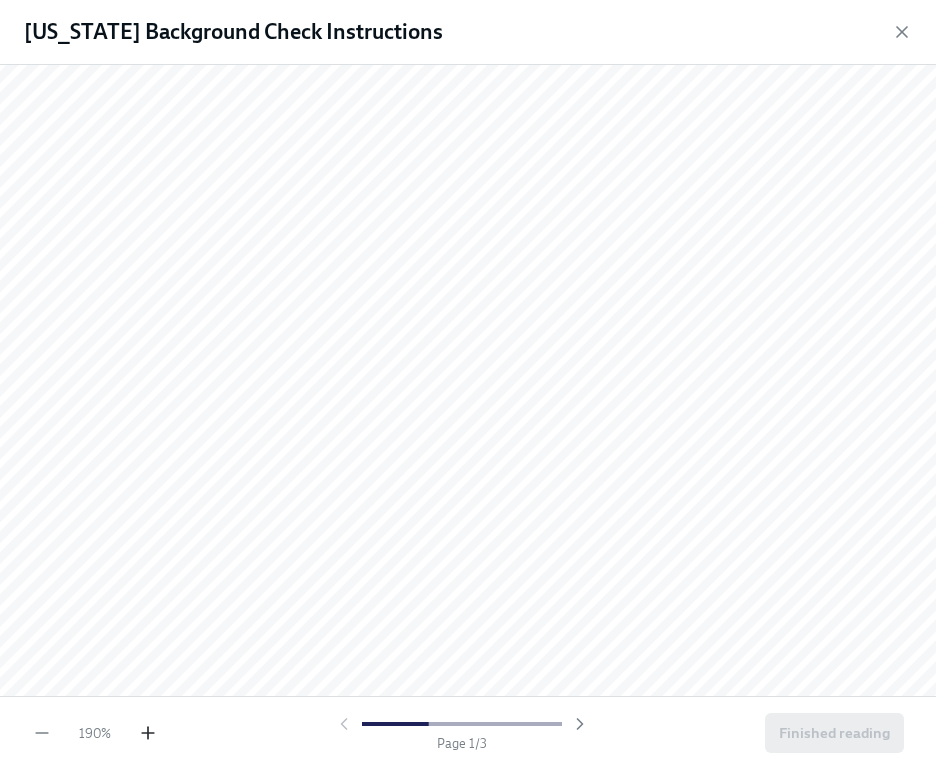 click 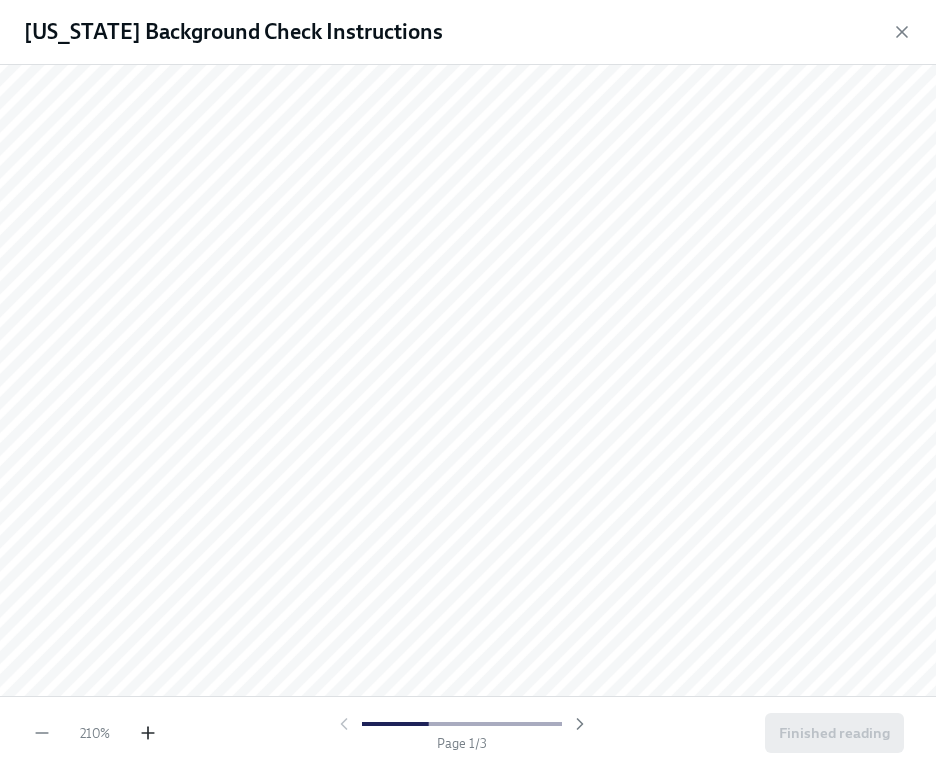 click 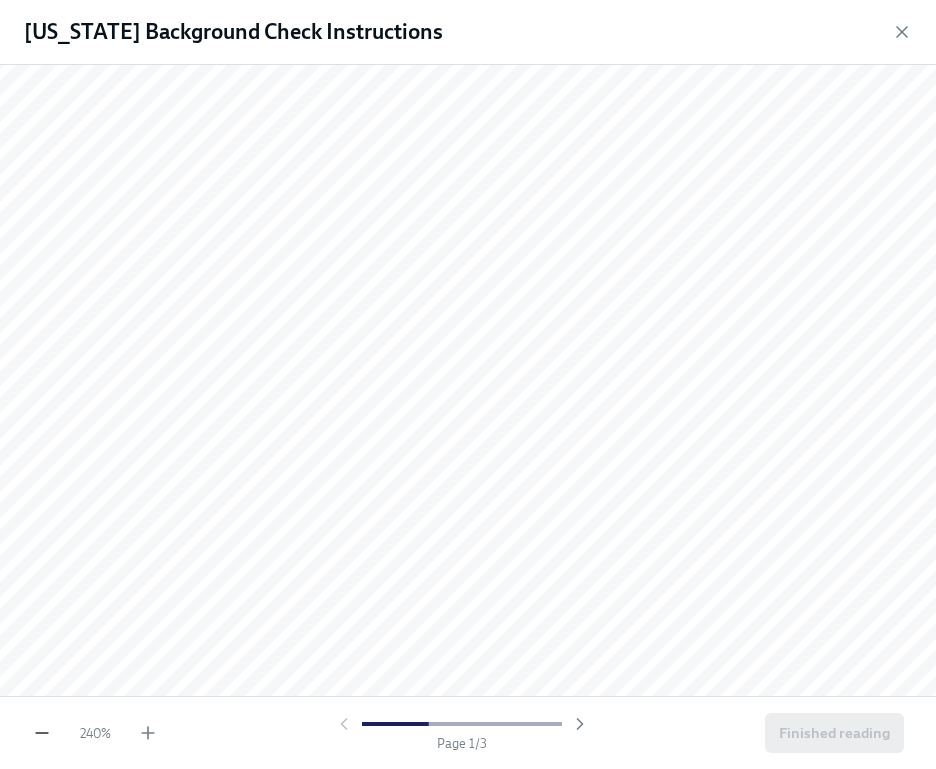 click 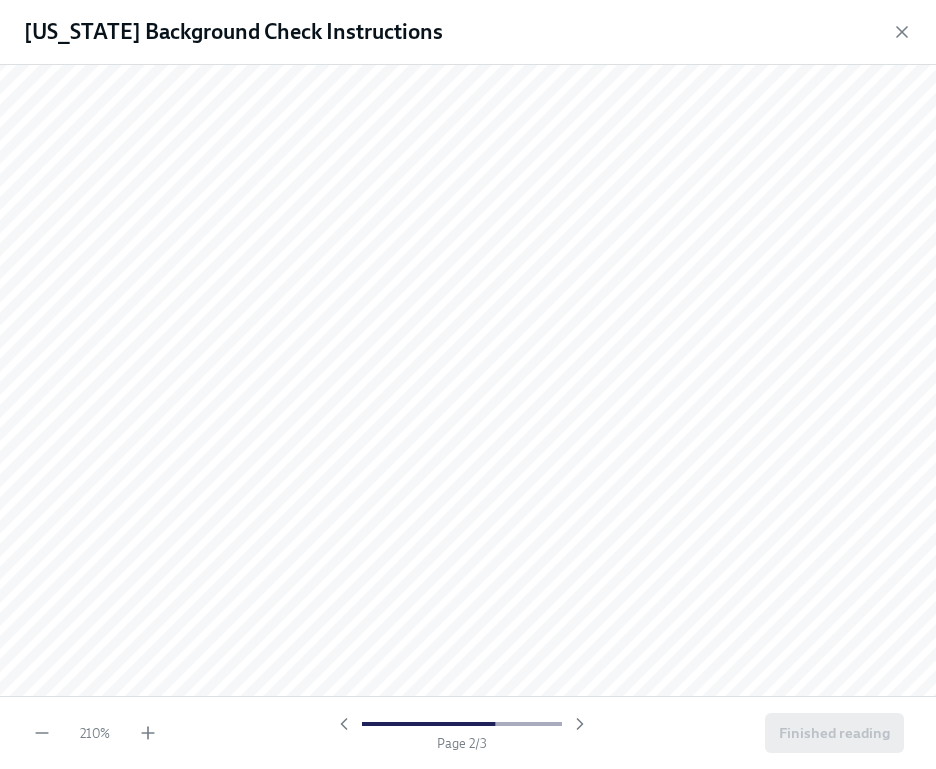 scroll, scrollTop: 1839, scrollLeft: 0, axis: vertical 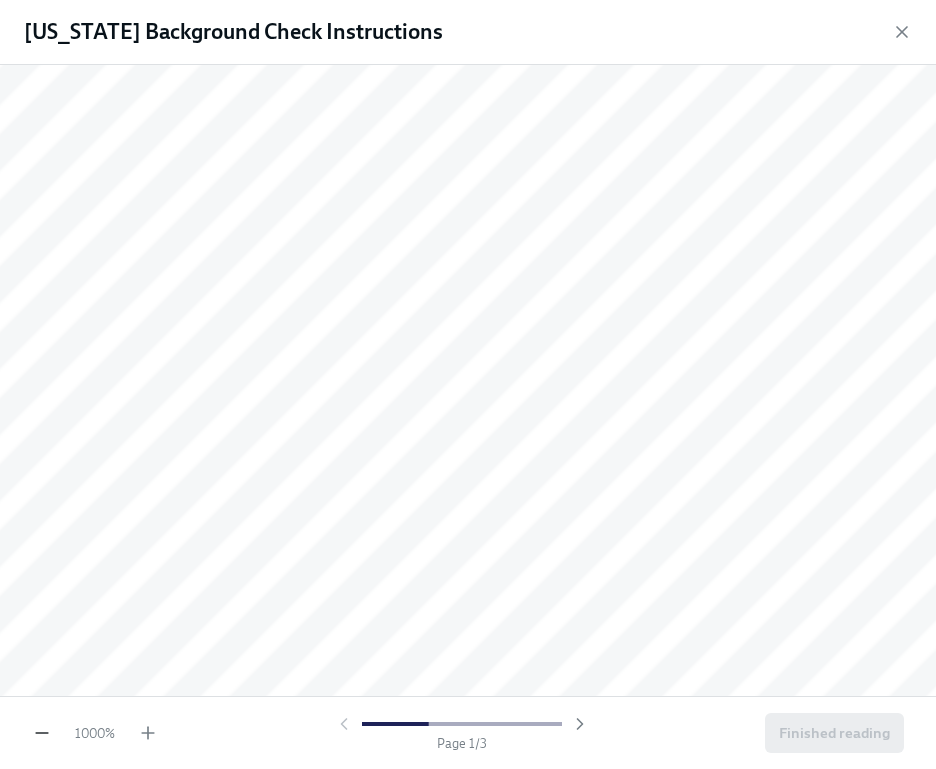 click 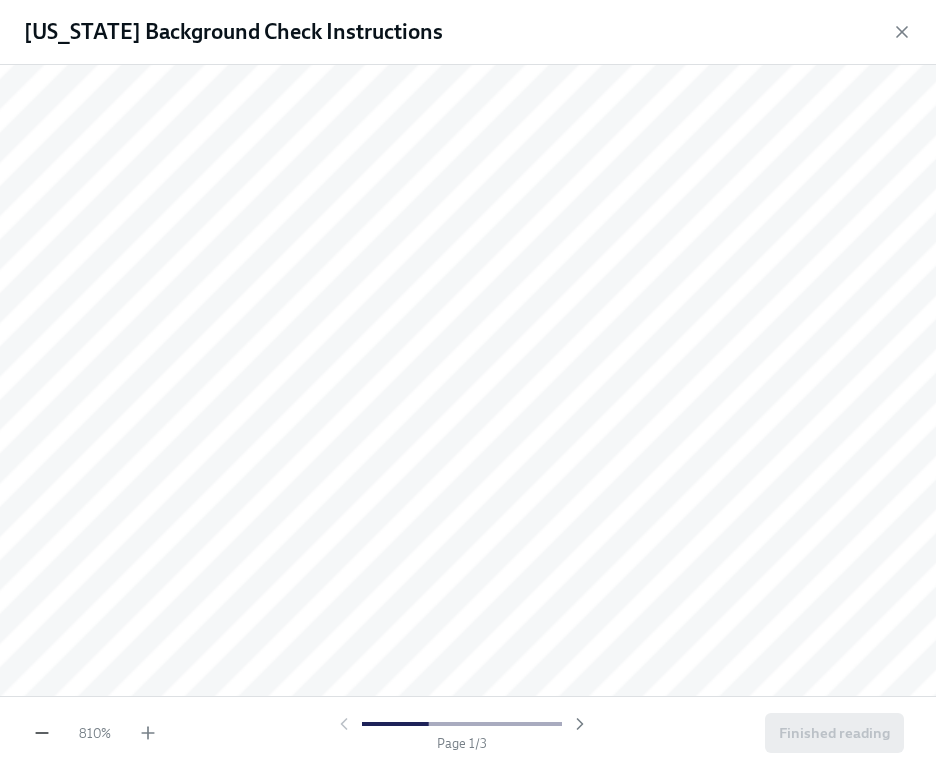 click 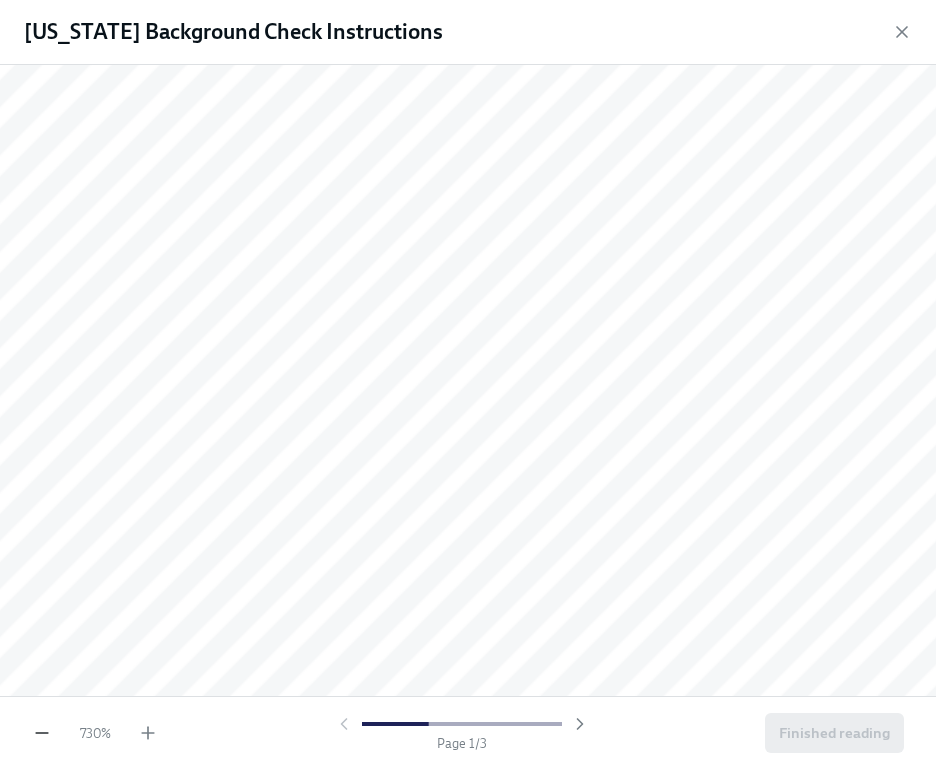 click 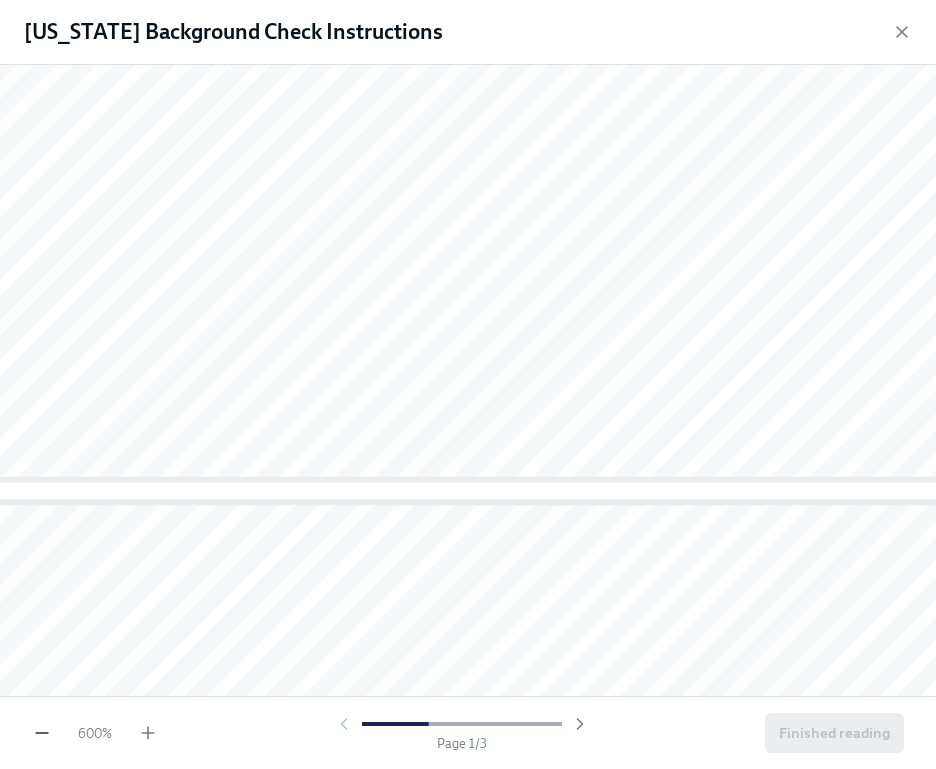 click 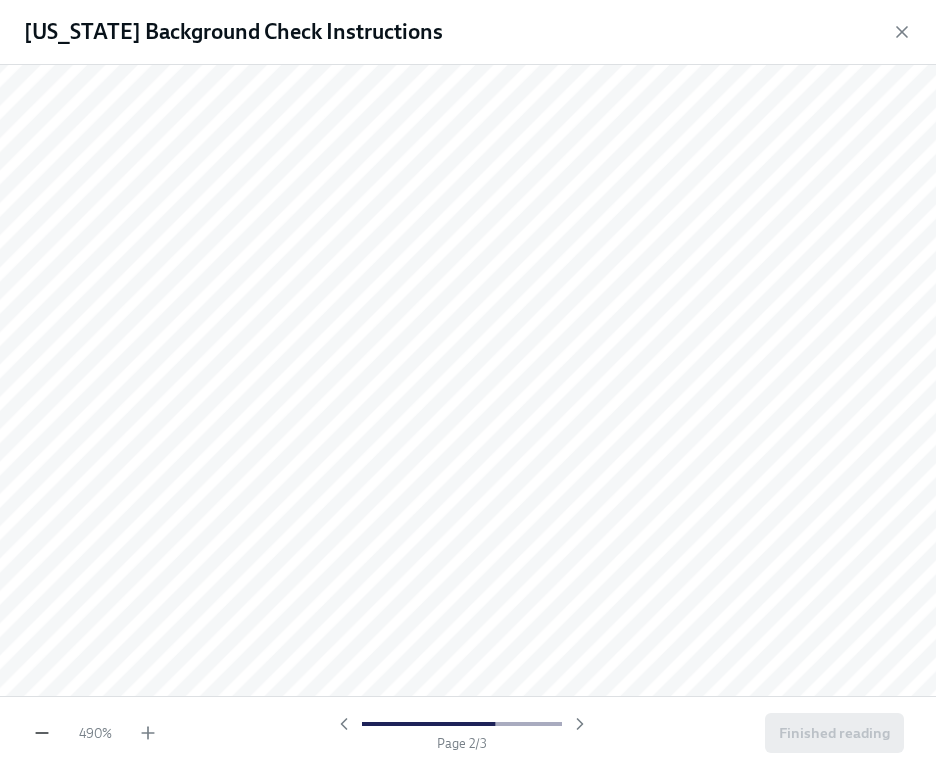 click 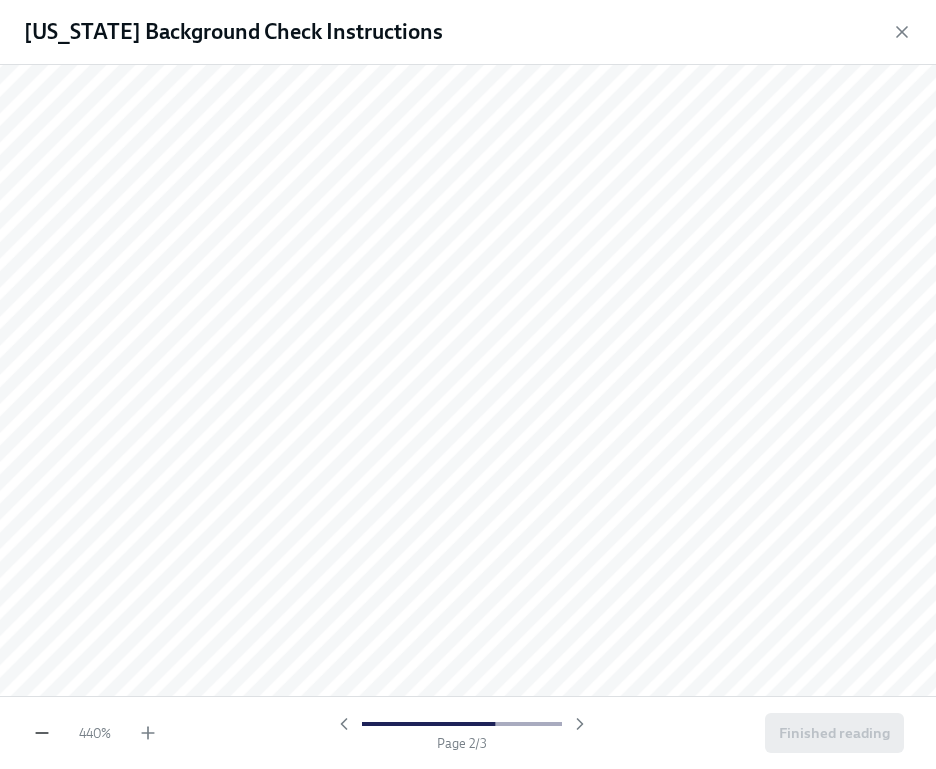 click 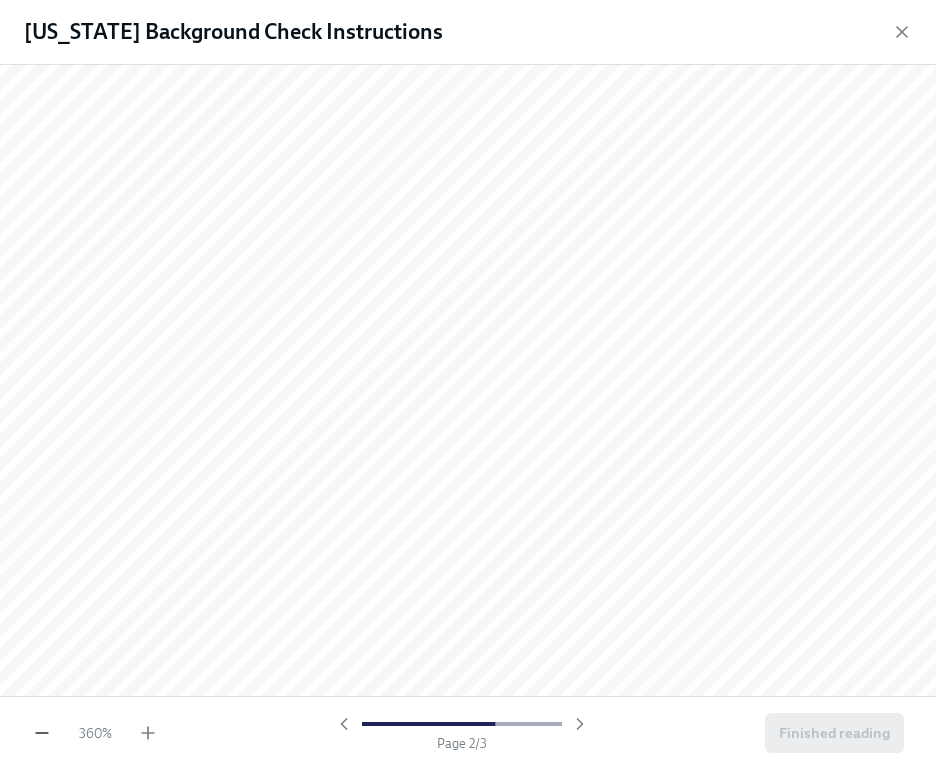 click 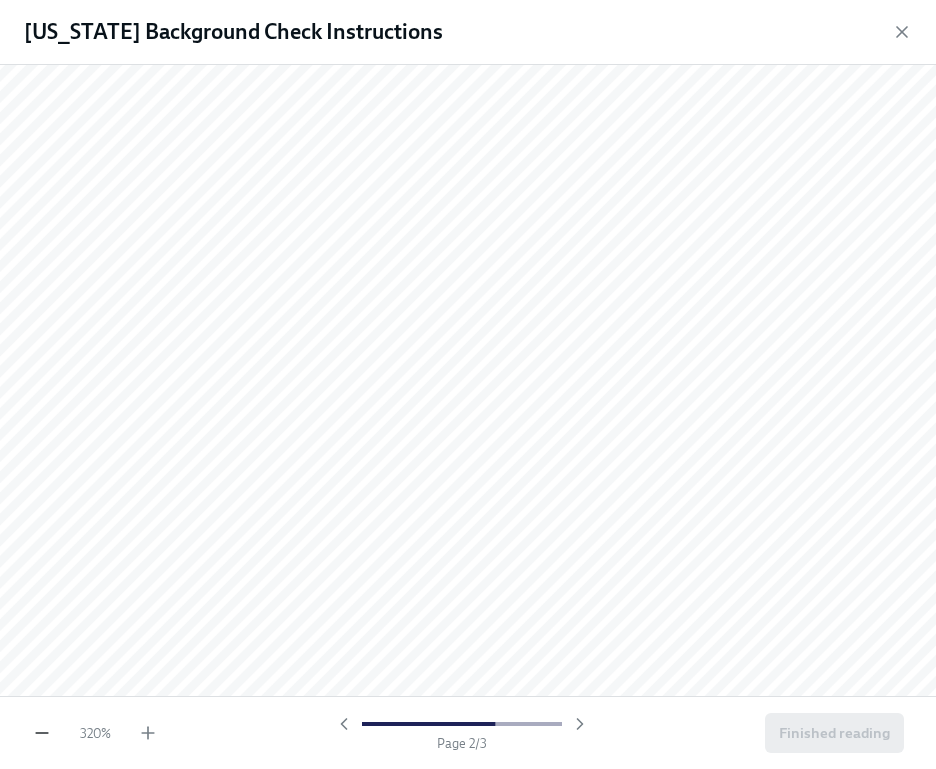 click 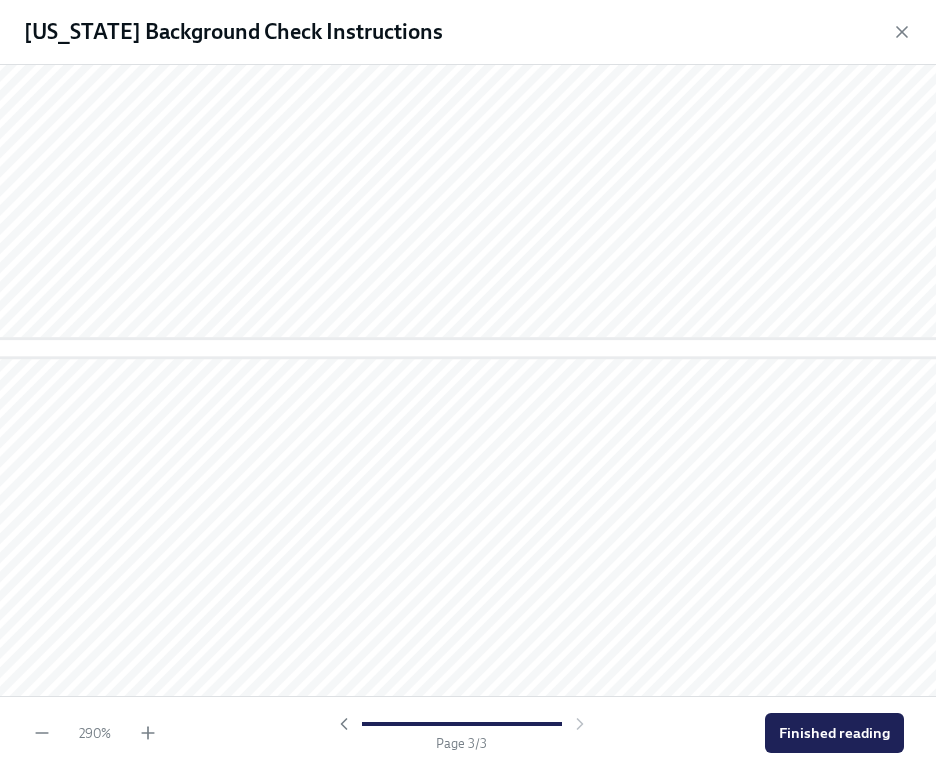 click on "290 %" at bounding box center [95, 733] 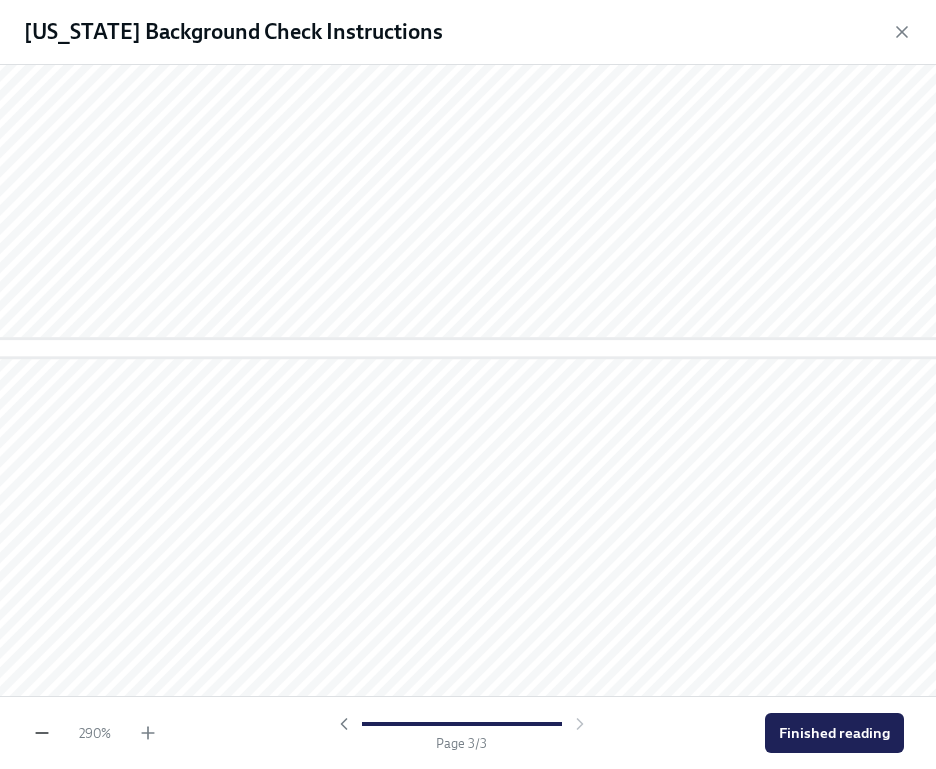 click 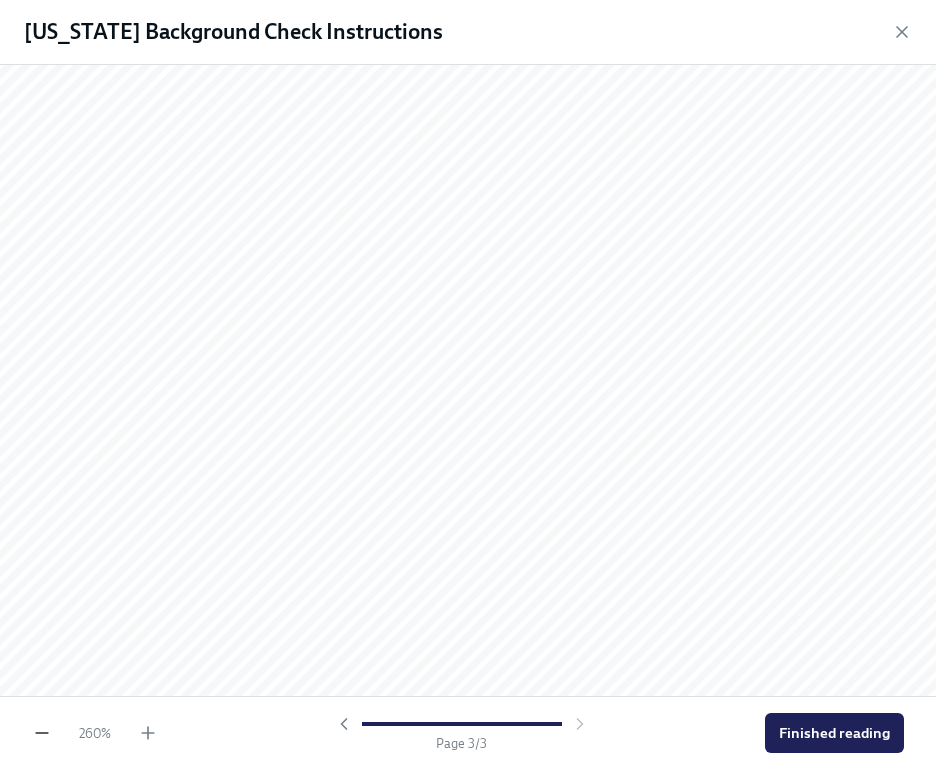 click 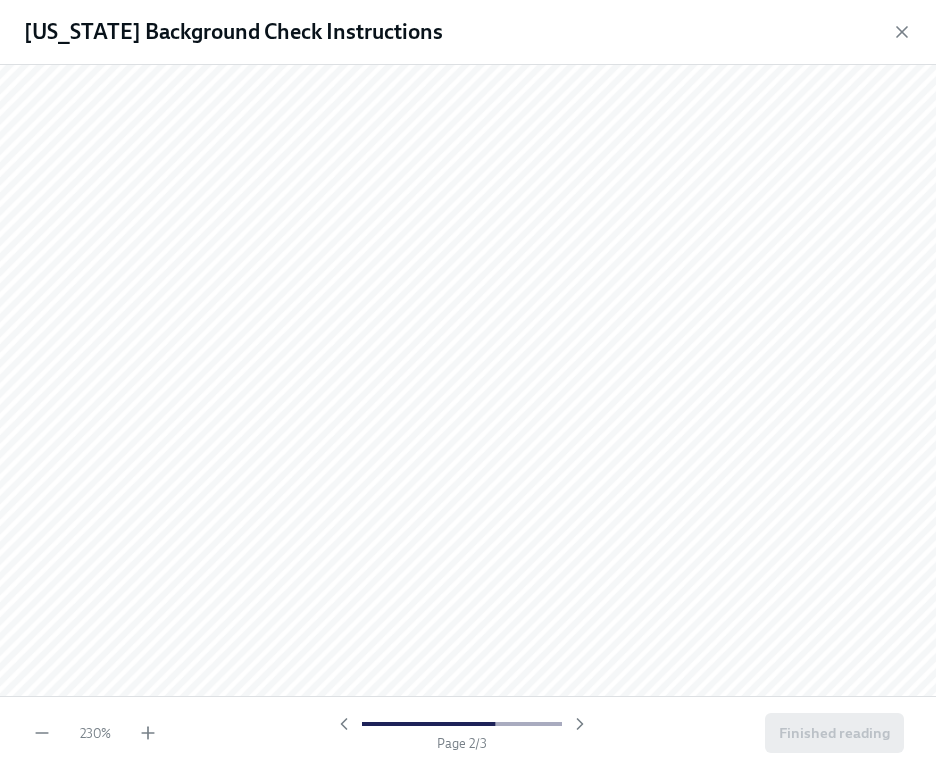 scroll, scrollTop: 2616, scrollLeft: 0, axis: vertical 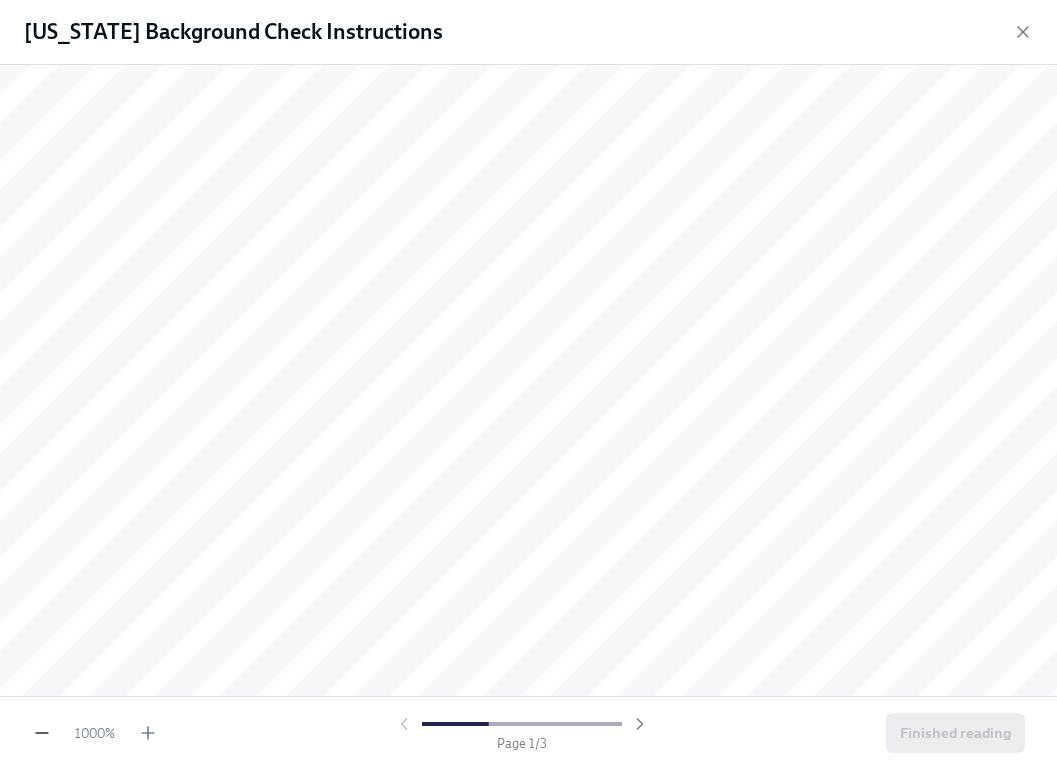 click 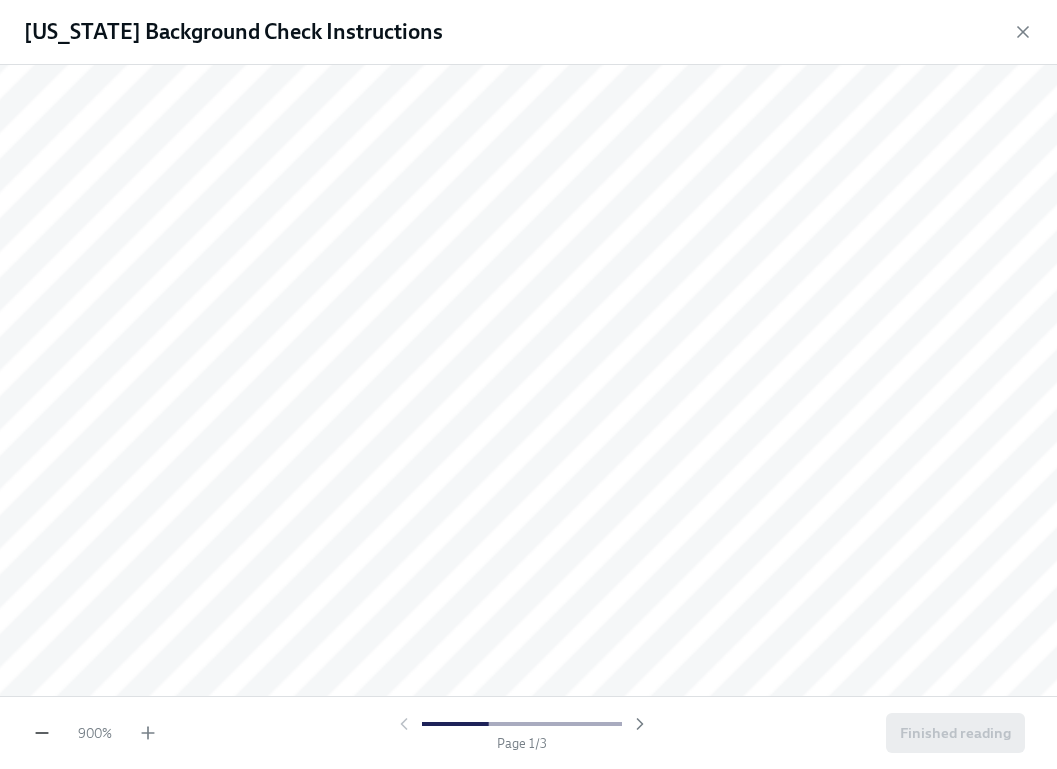 click 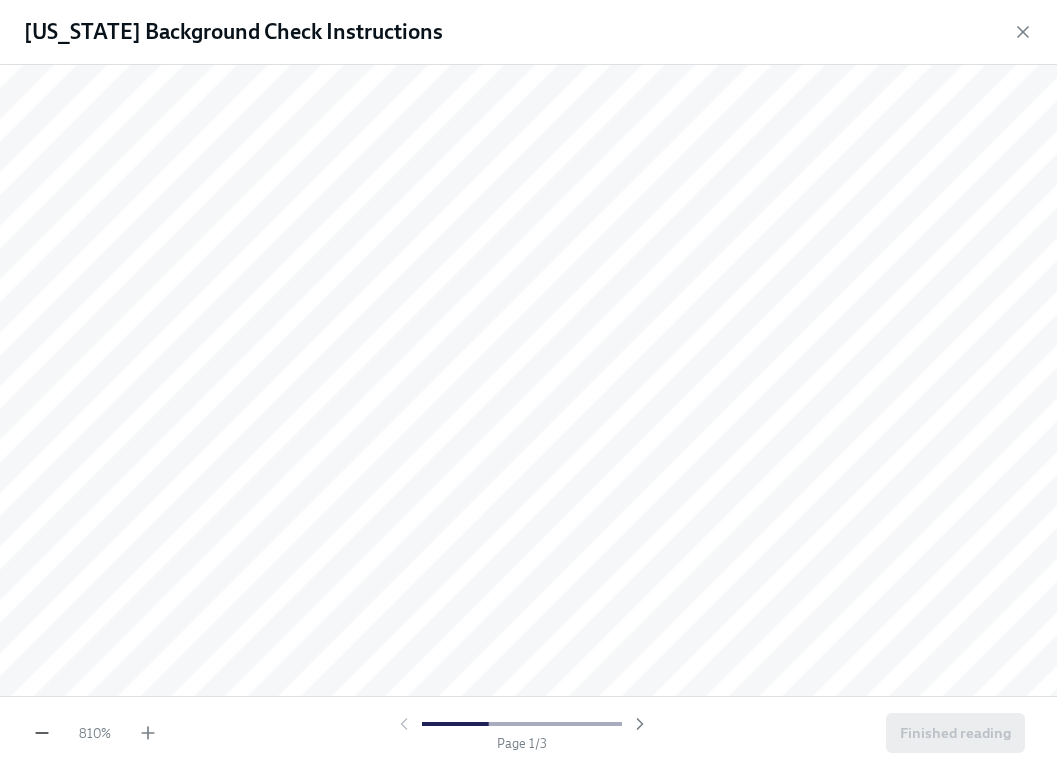 click 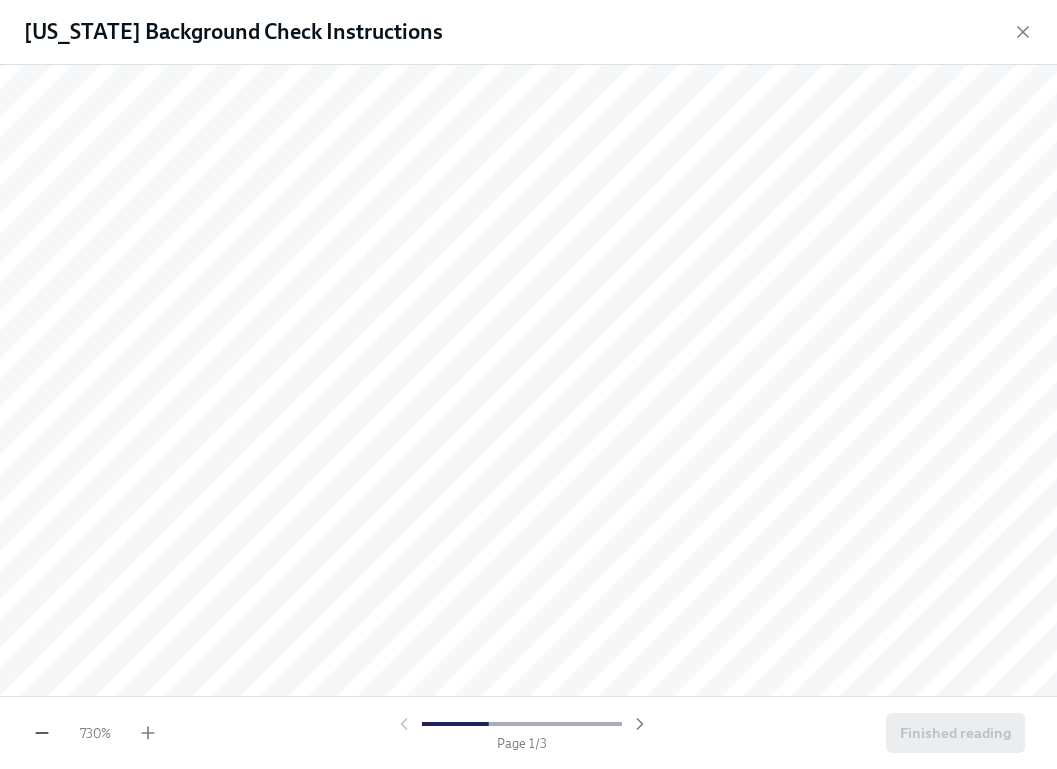 click 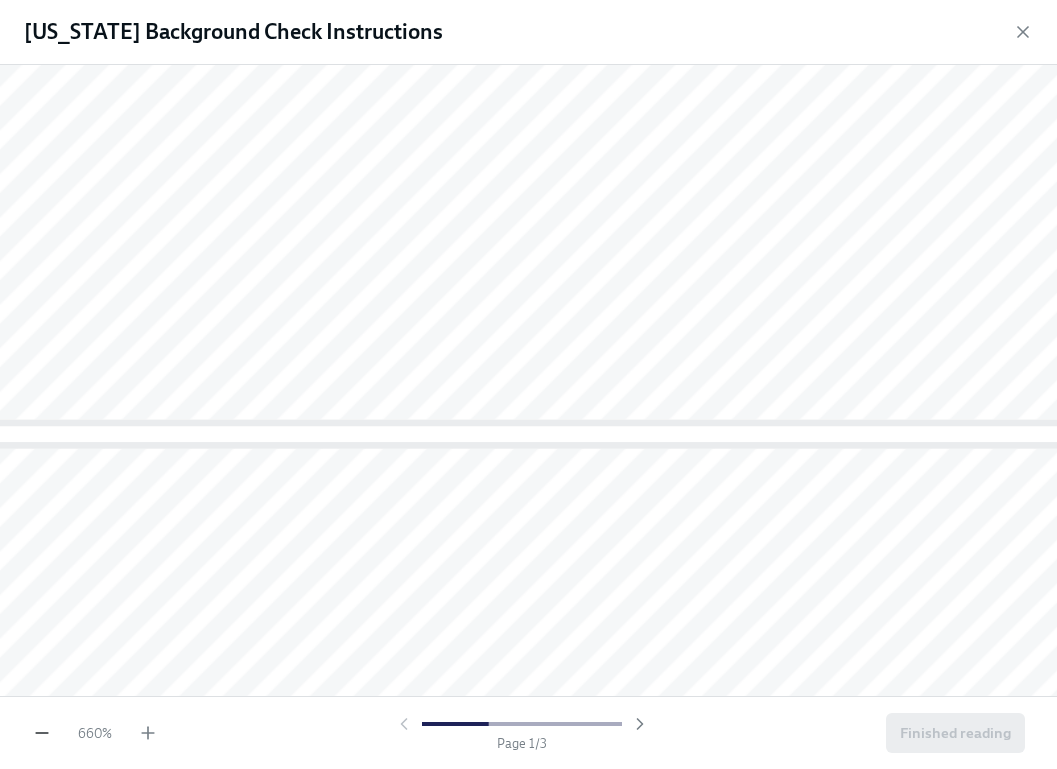 click 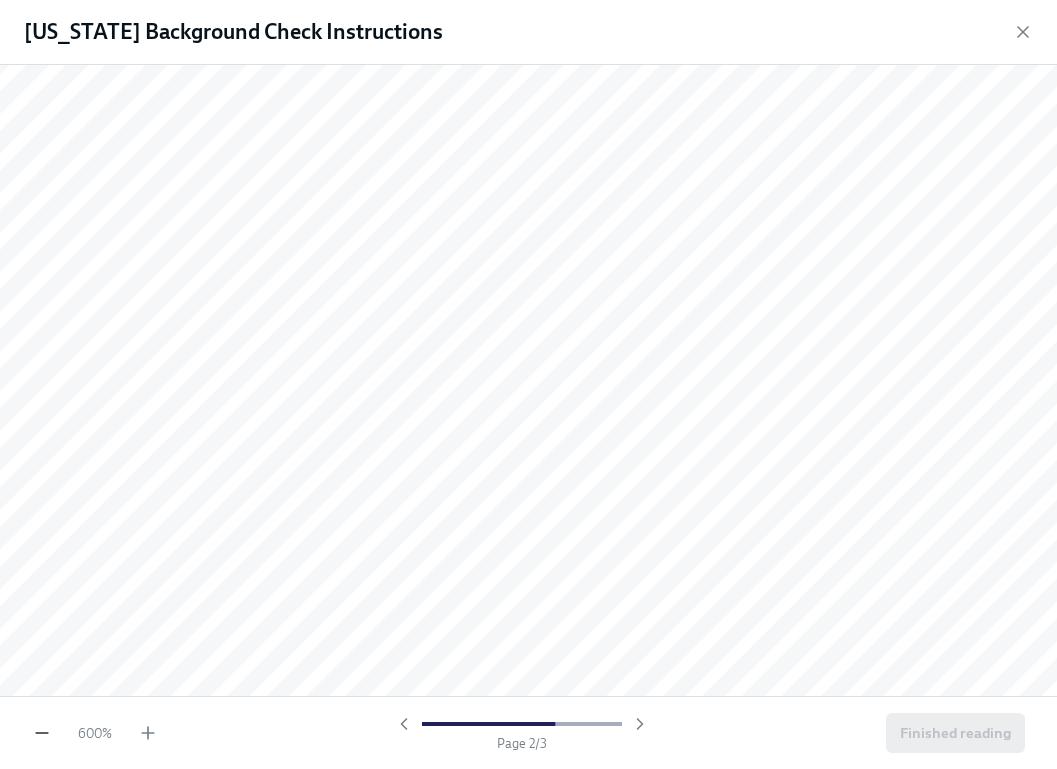 click 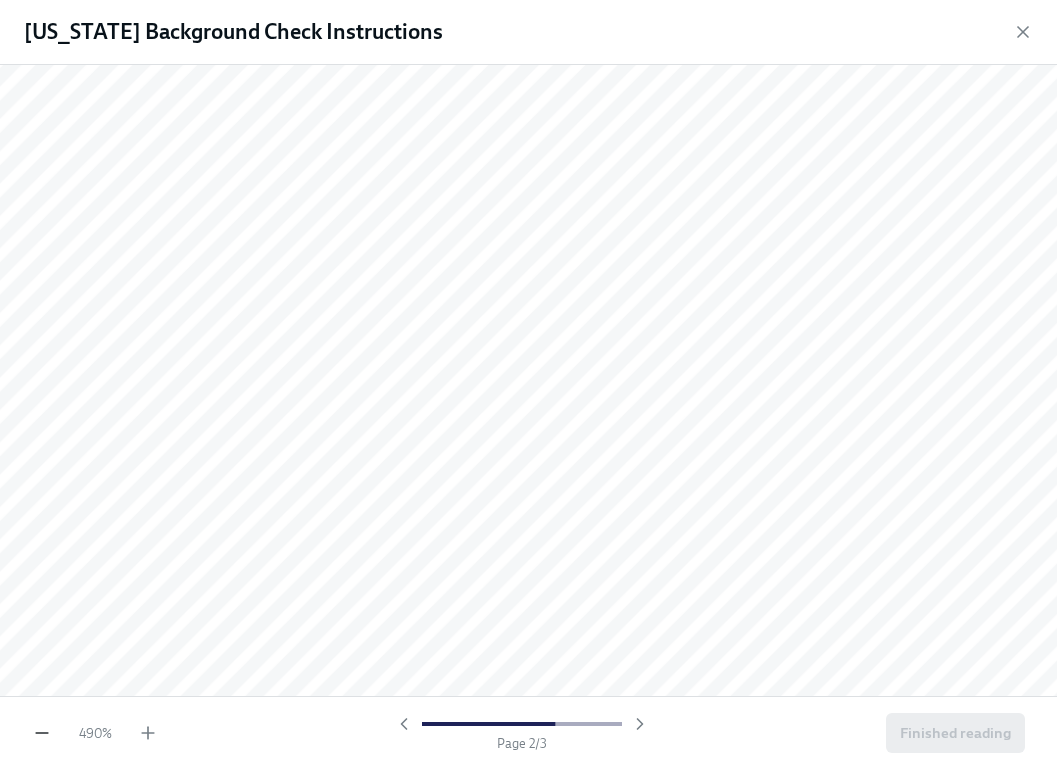 click 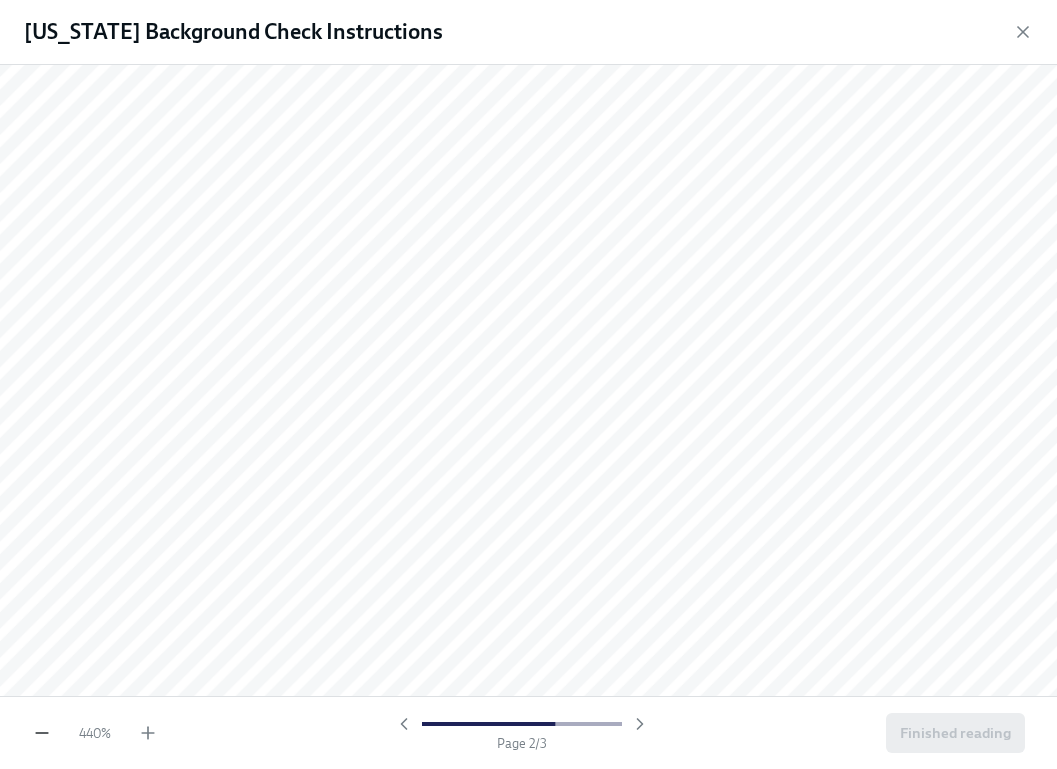click 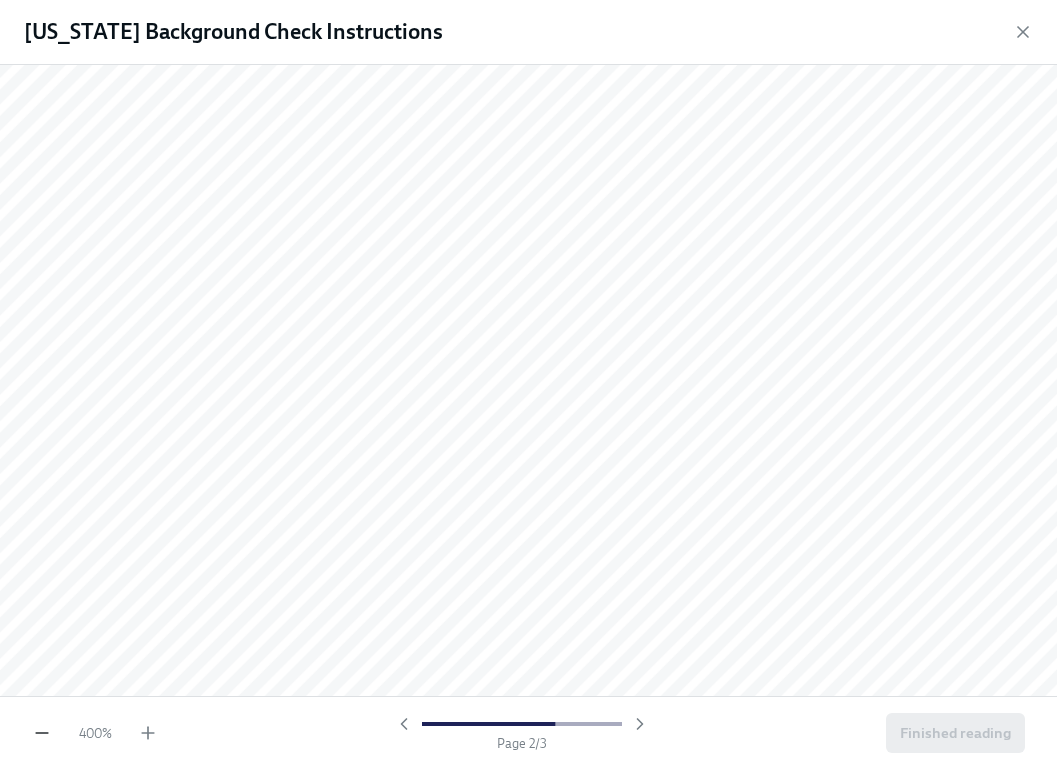 click 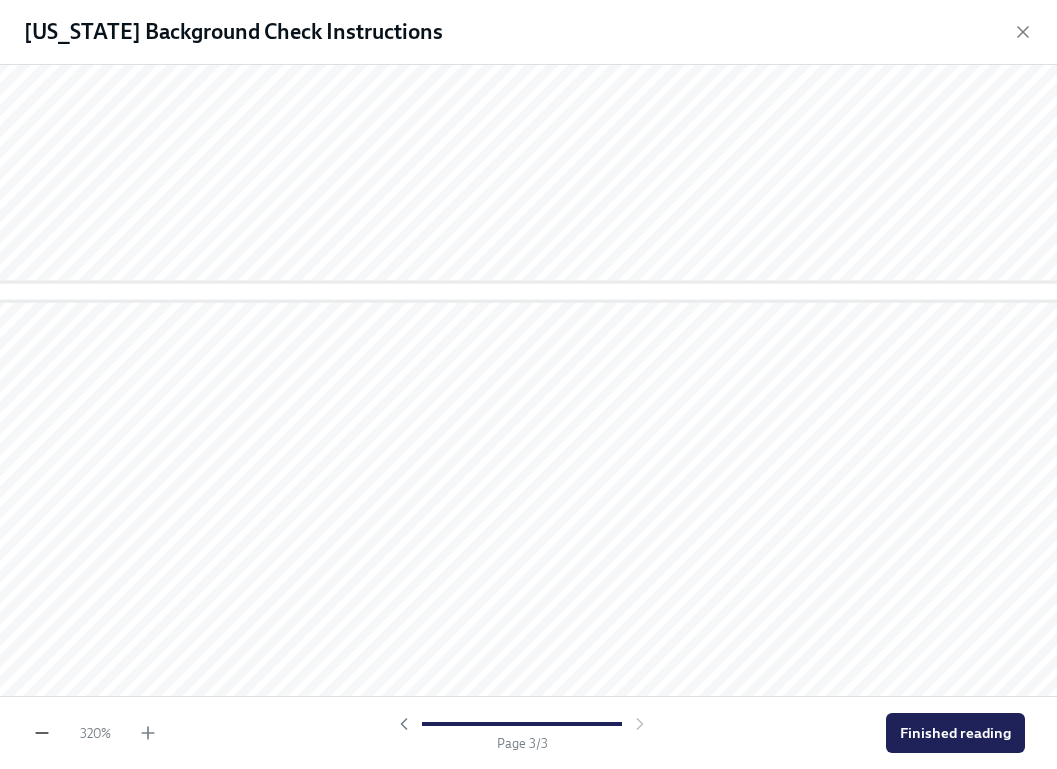 click 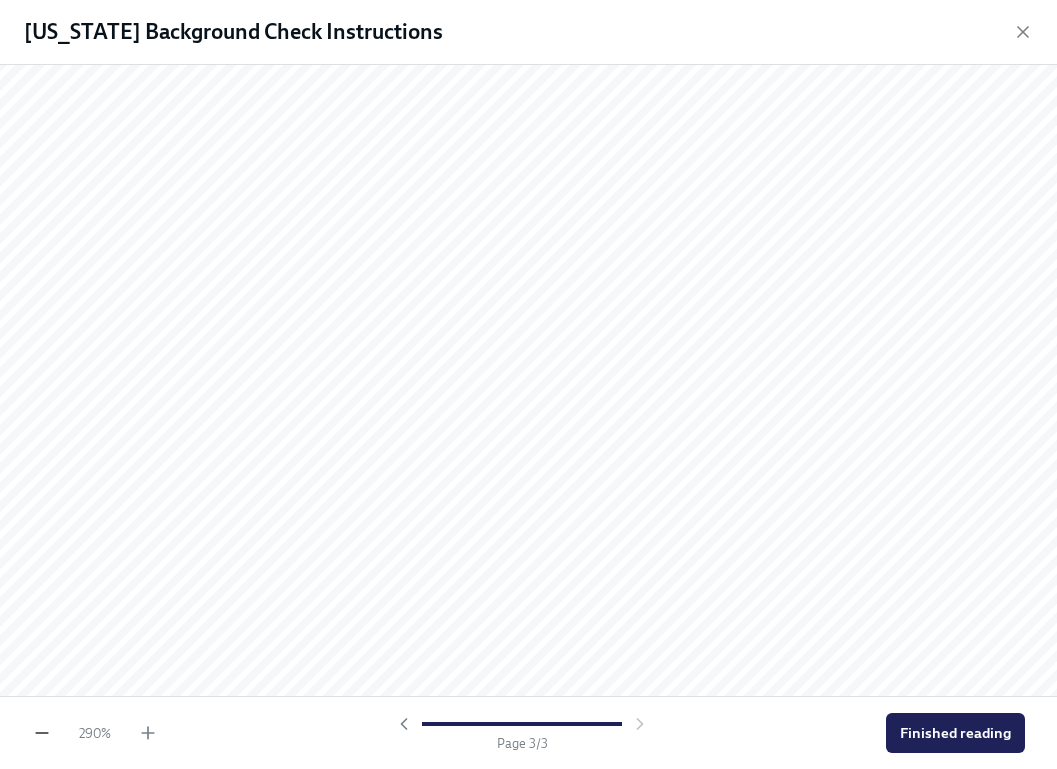 click 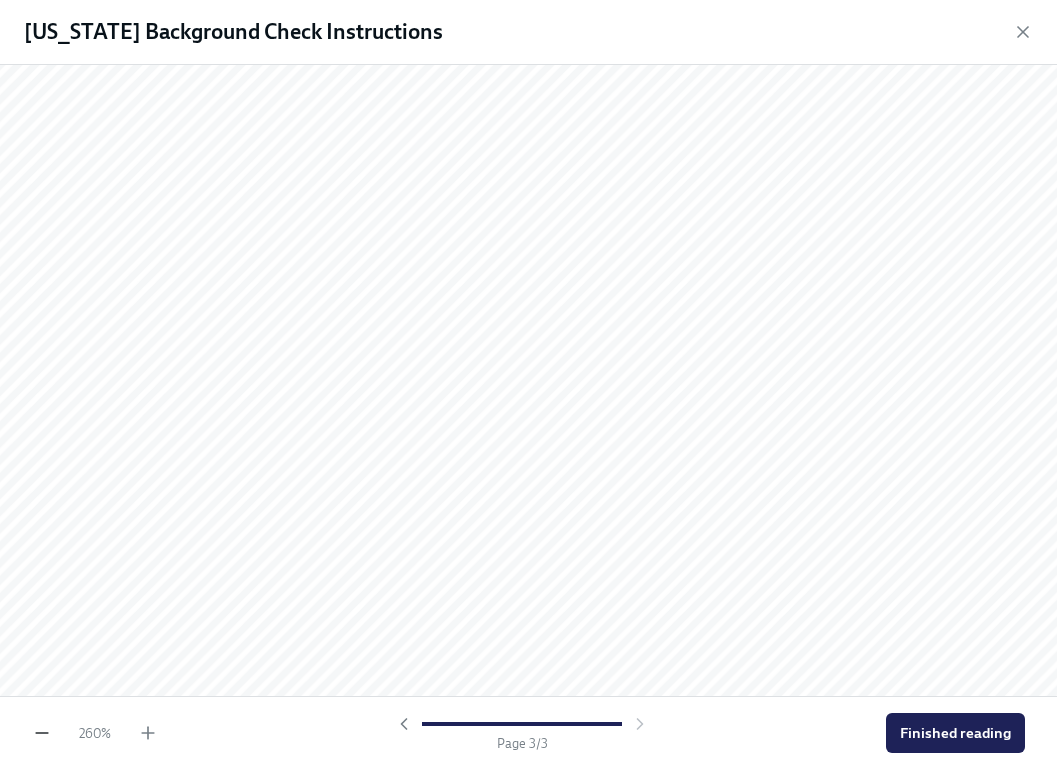 click 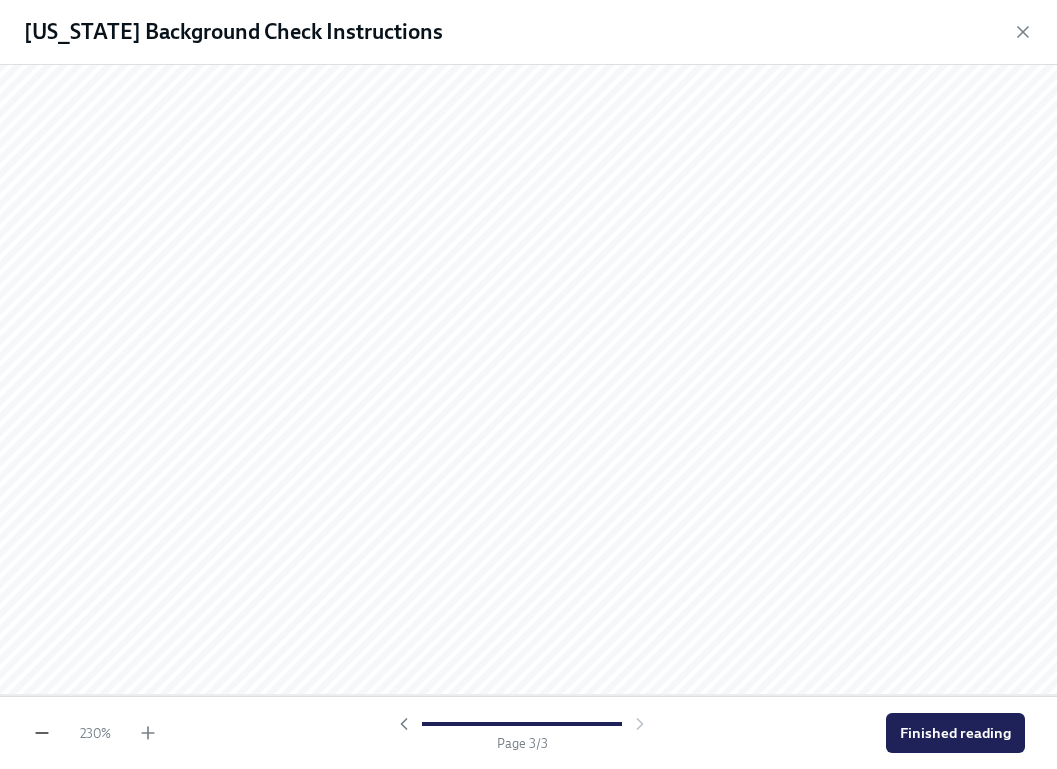 click 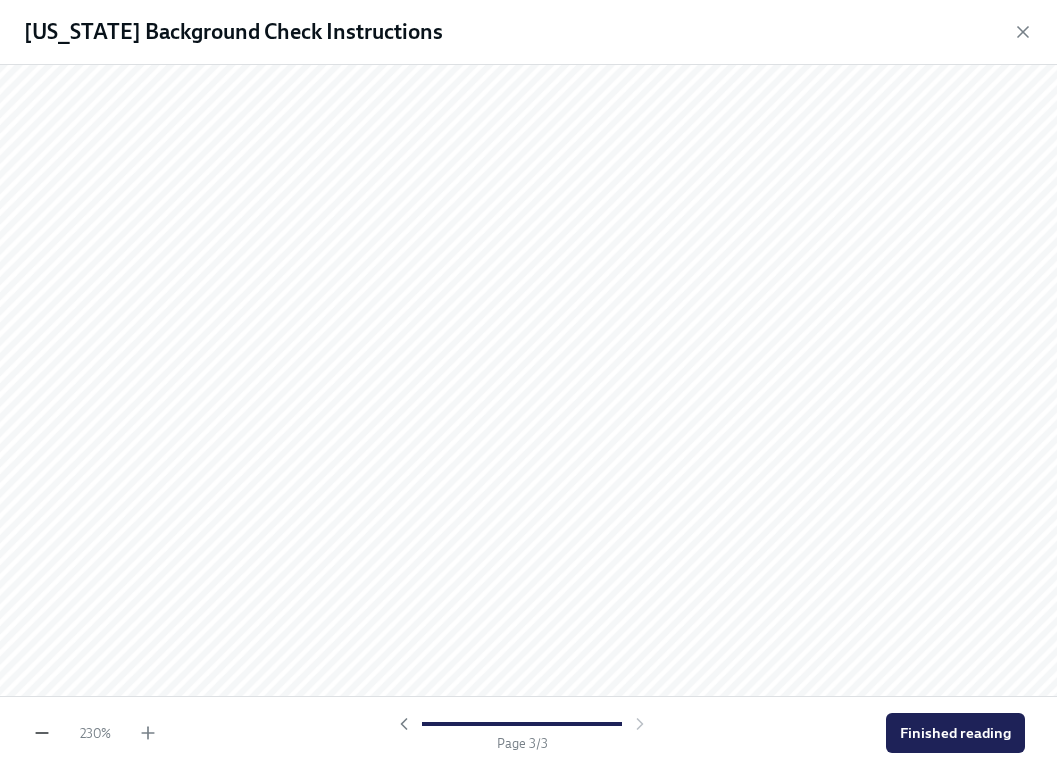 click 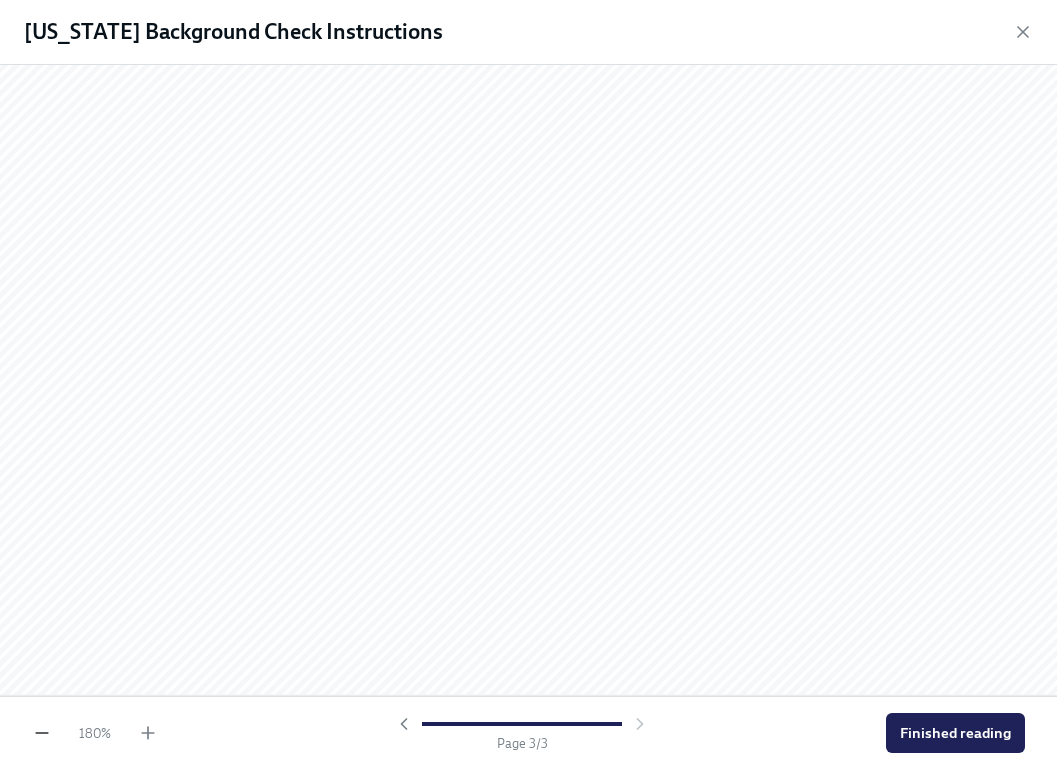 click 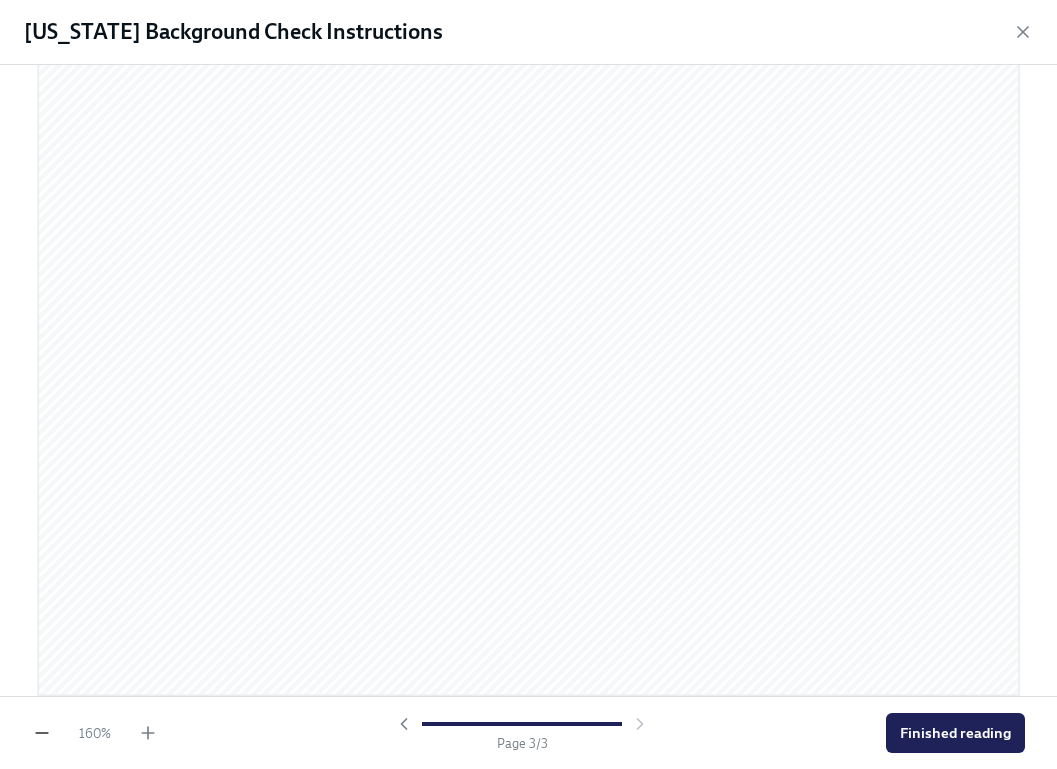 scroll, scrollTop: 3244, scrollLeft: 0, axis: vertical 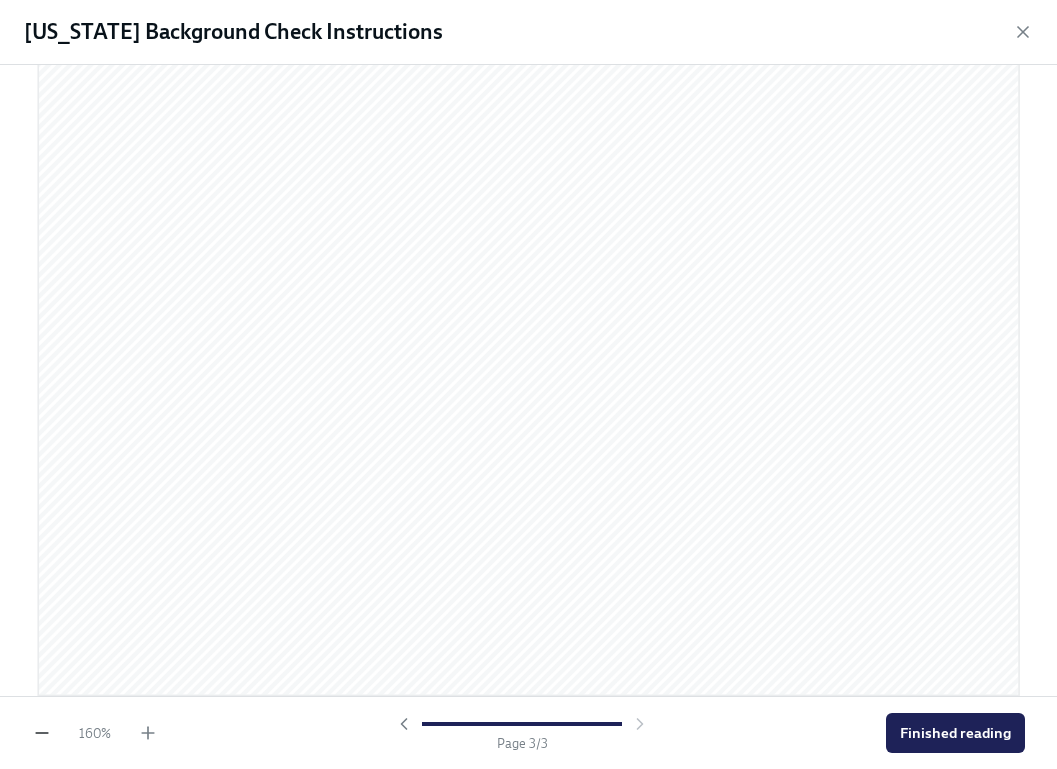 click 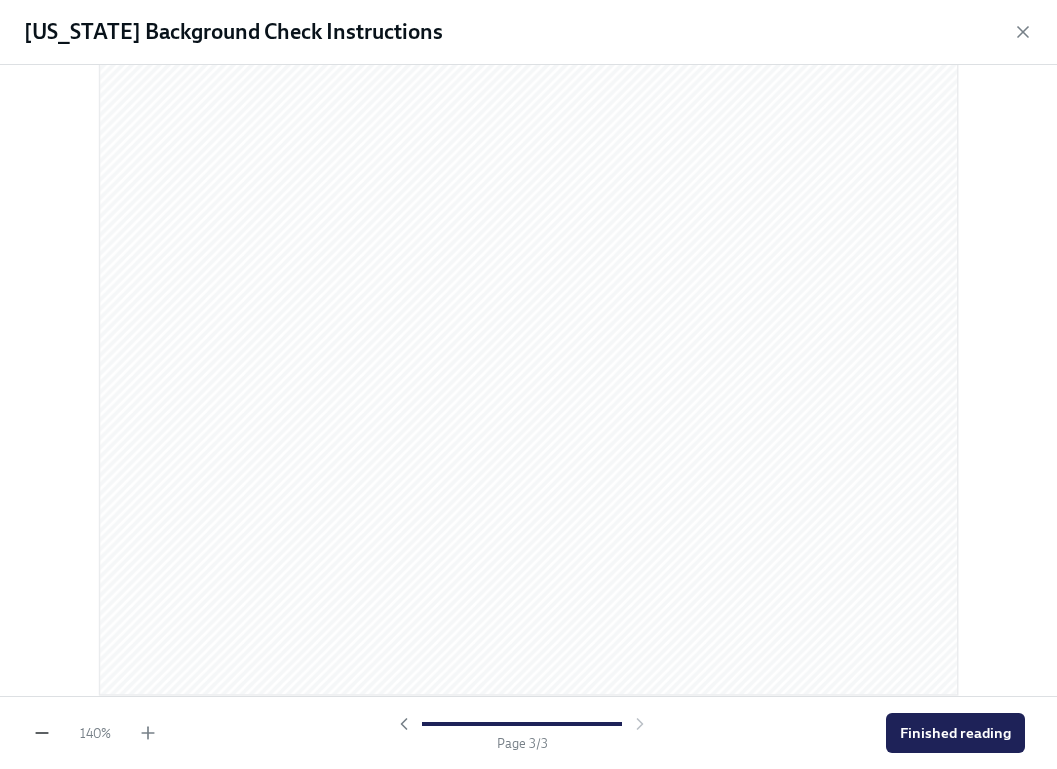 click 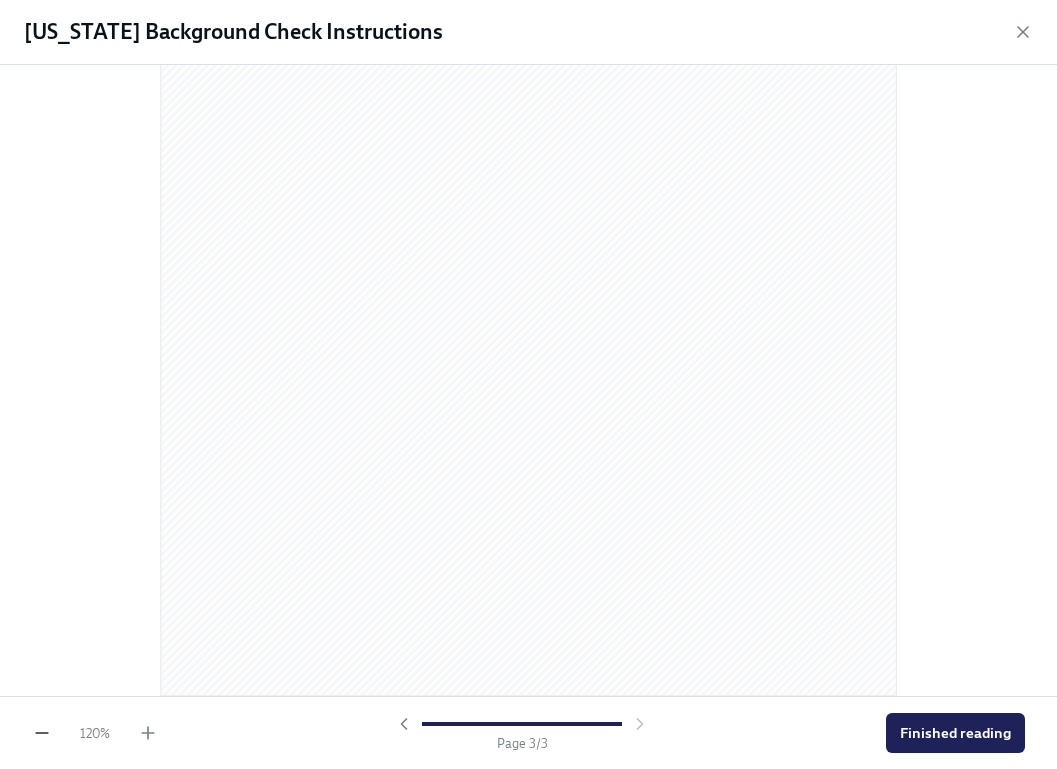 click 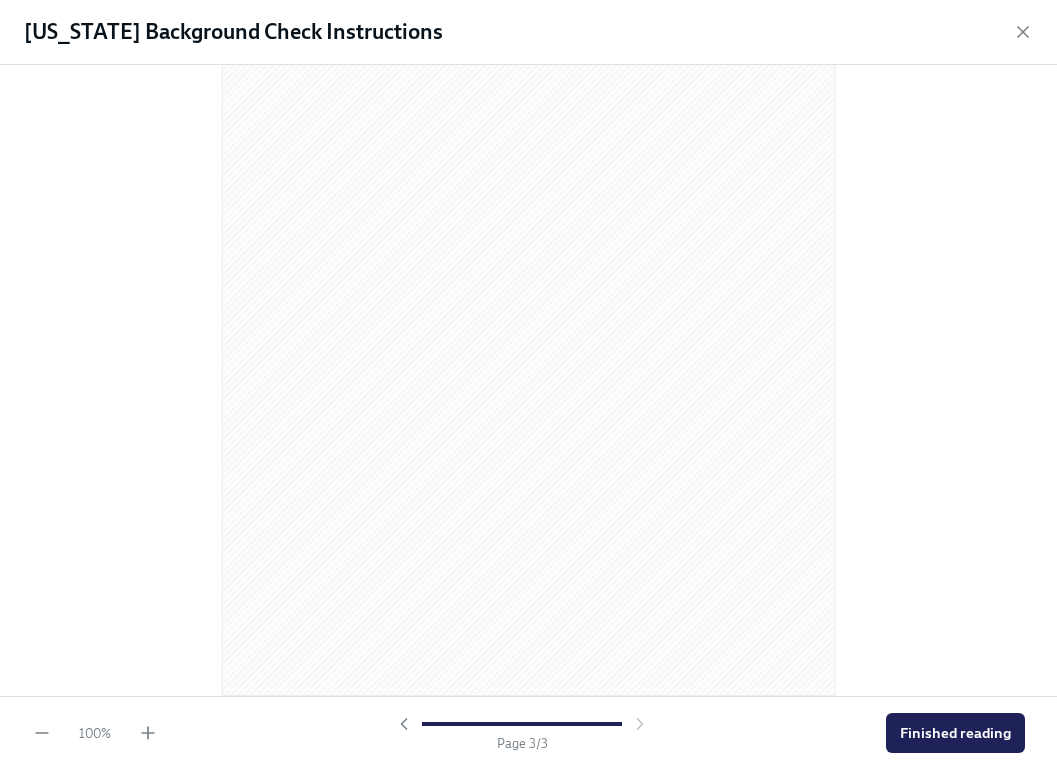 click at bounding box center [528, 380] 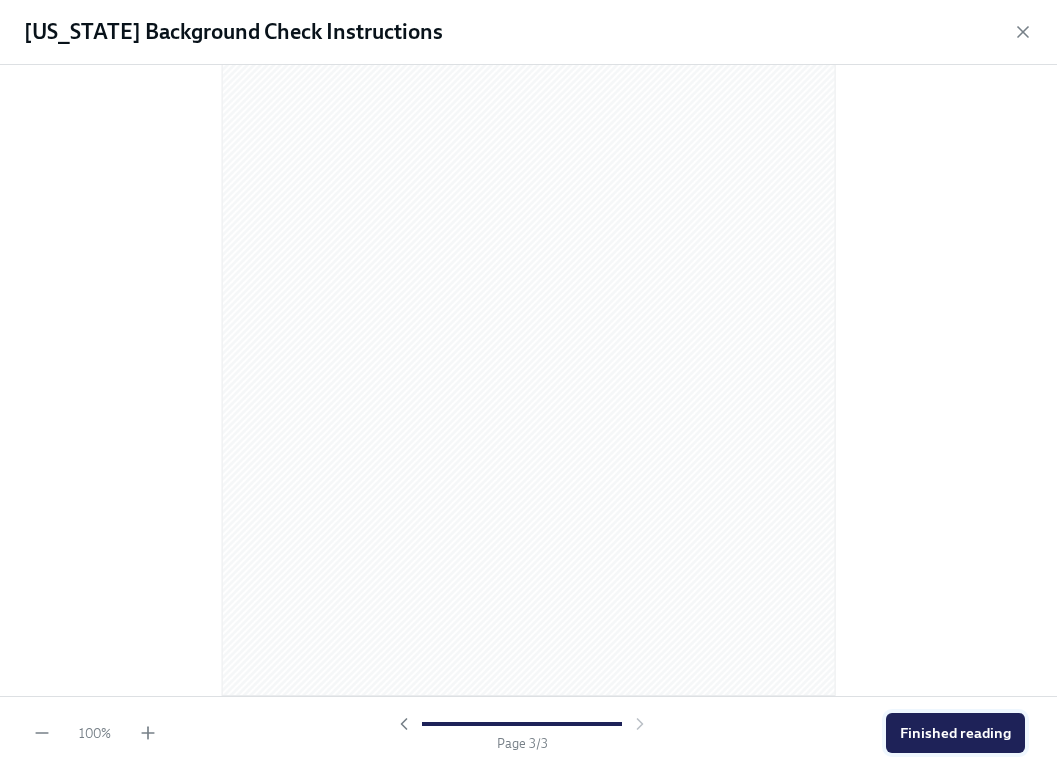 click on "Finished reading" at bounding box center (955, 733) 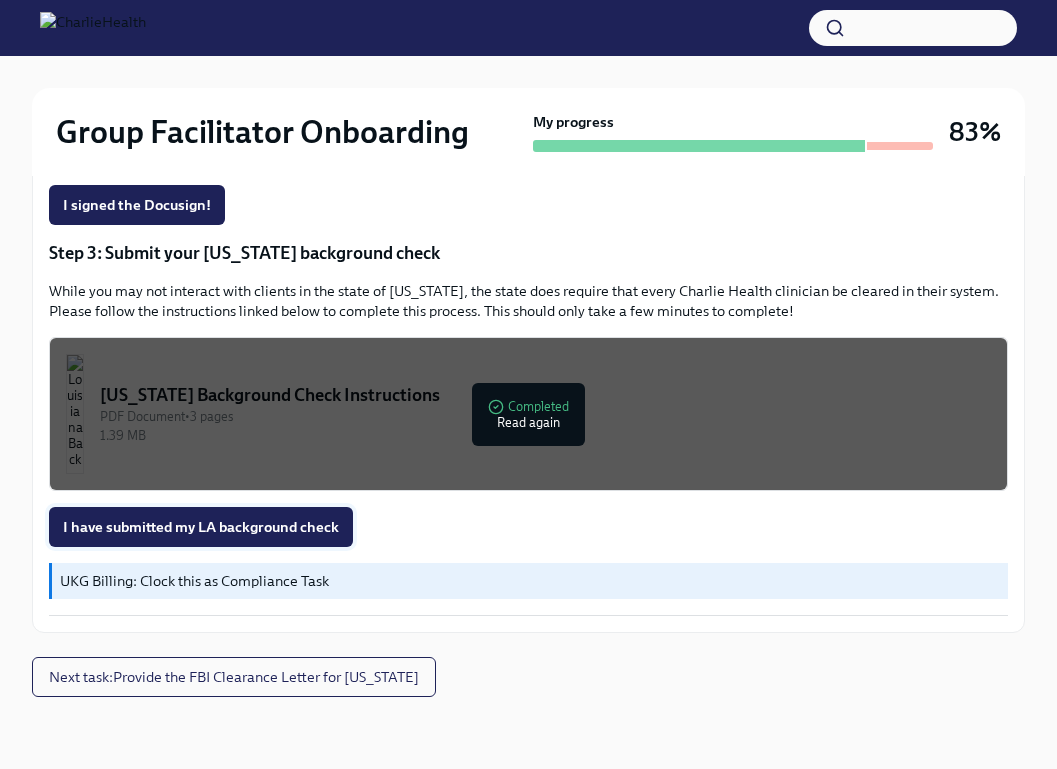 click on "I have submitted my LA background check" at bounding box center (201, 527) 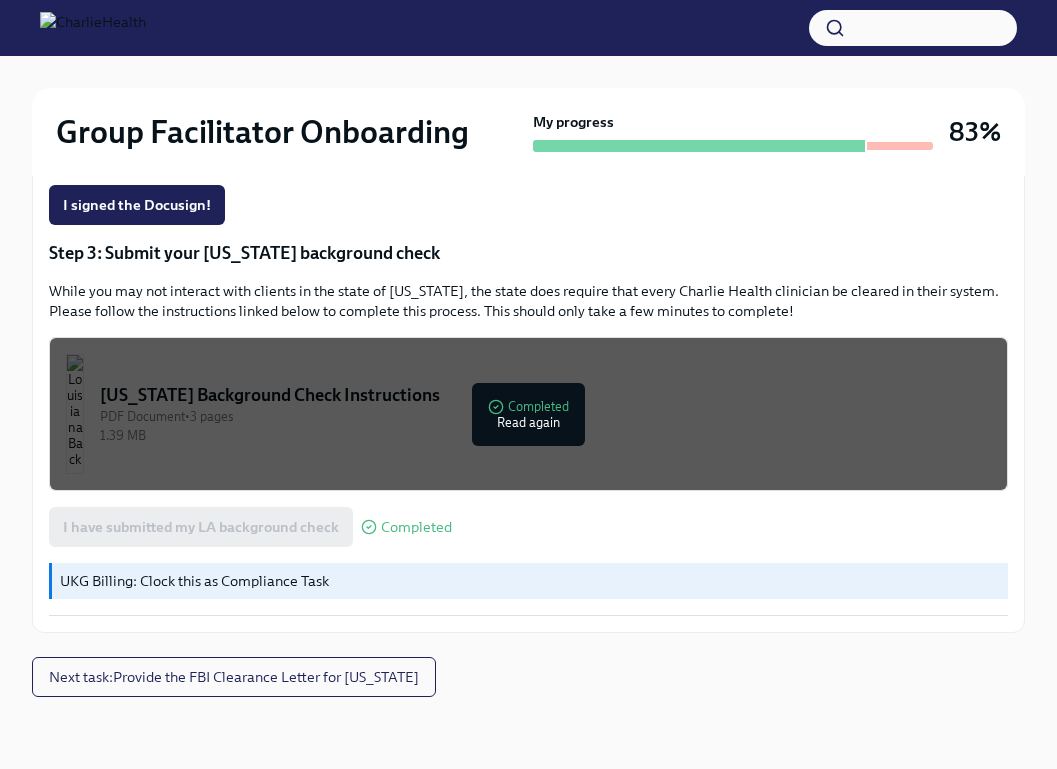 scroll, scrollTop: 0, scrollLeft: 0, axis: both 